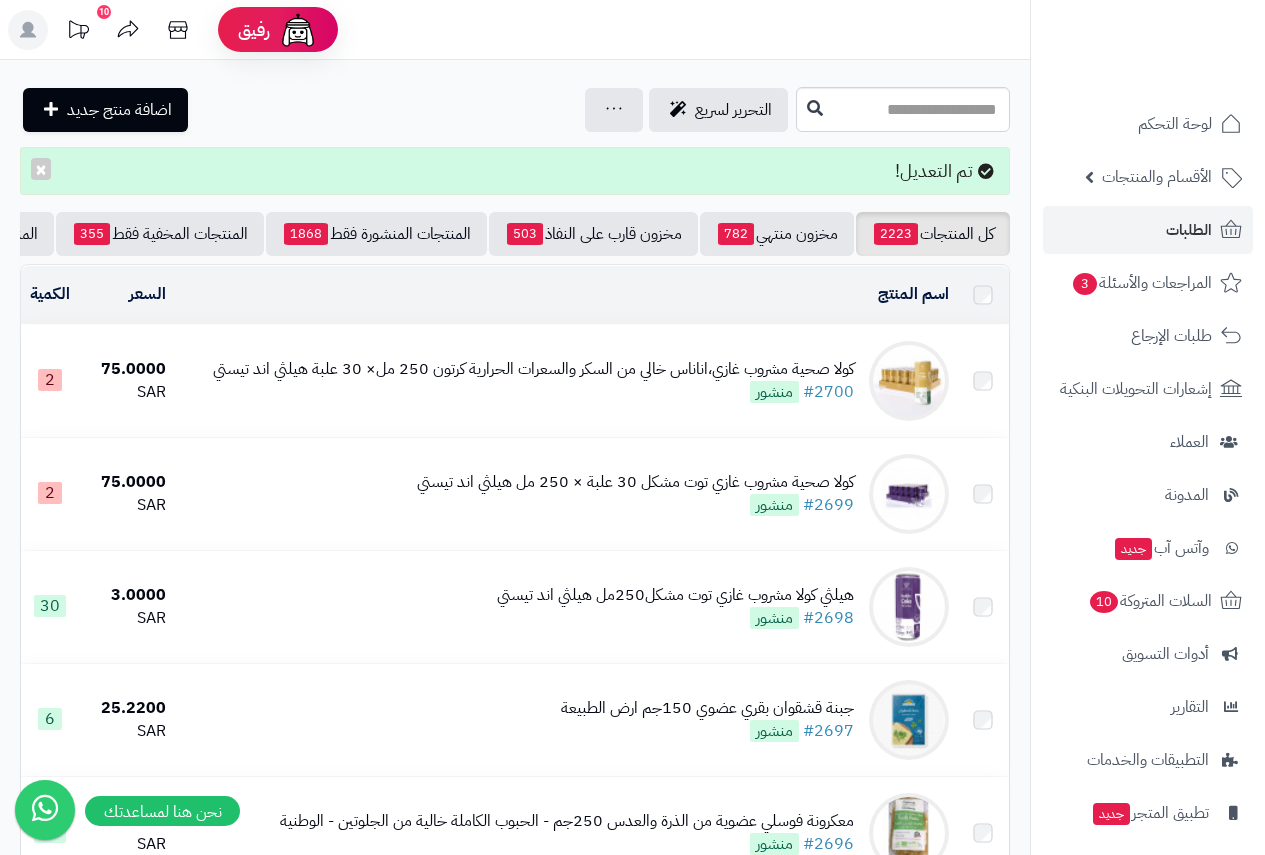 scroll, scrollTop: 0, scrollLeft: 0, axis: both 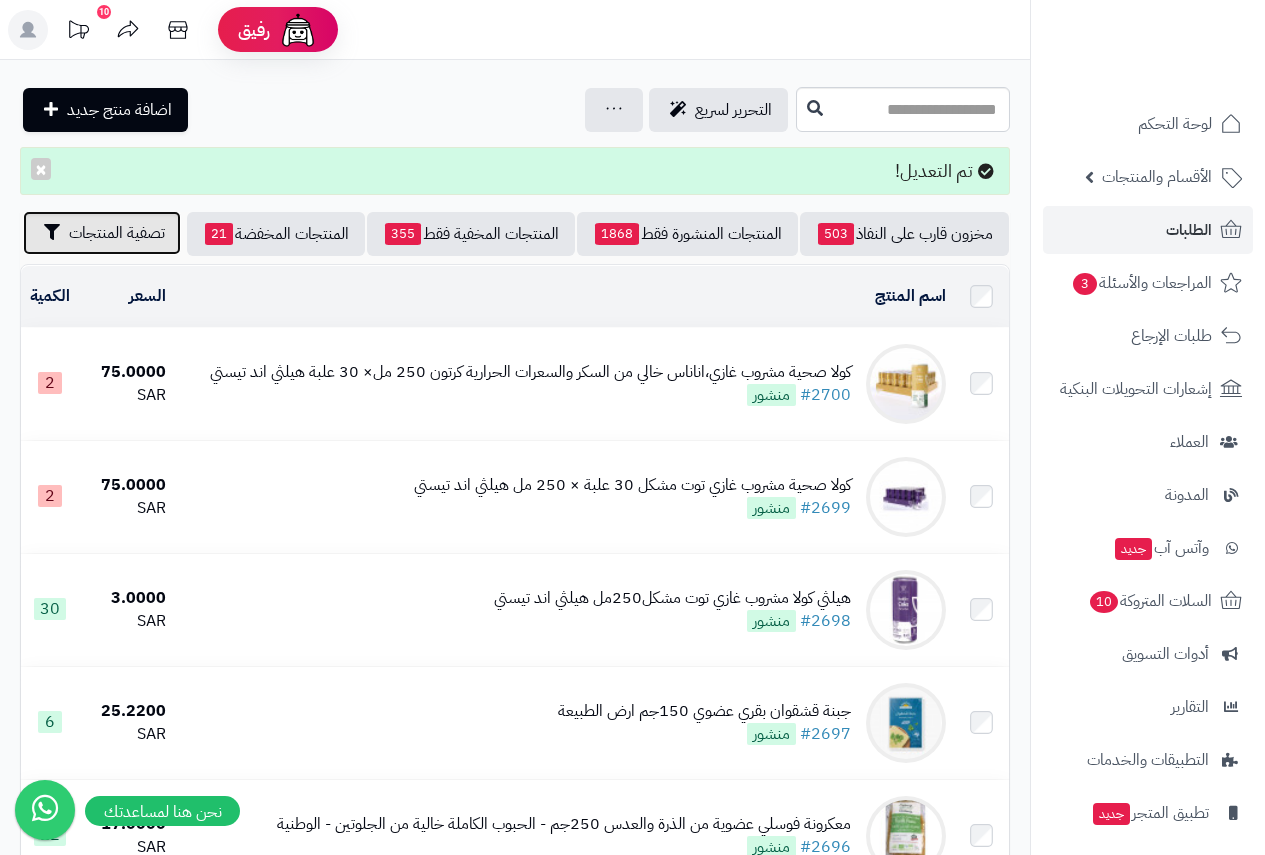 click on "تصفية المنتجات" at bounding box center (117, 233) 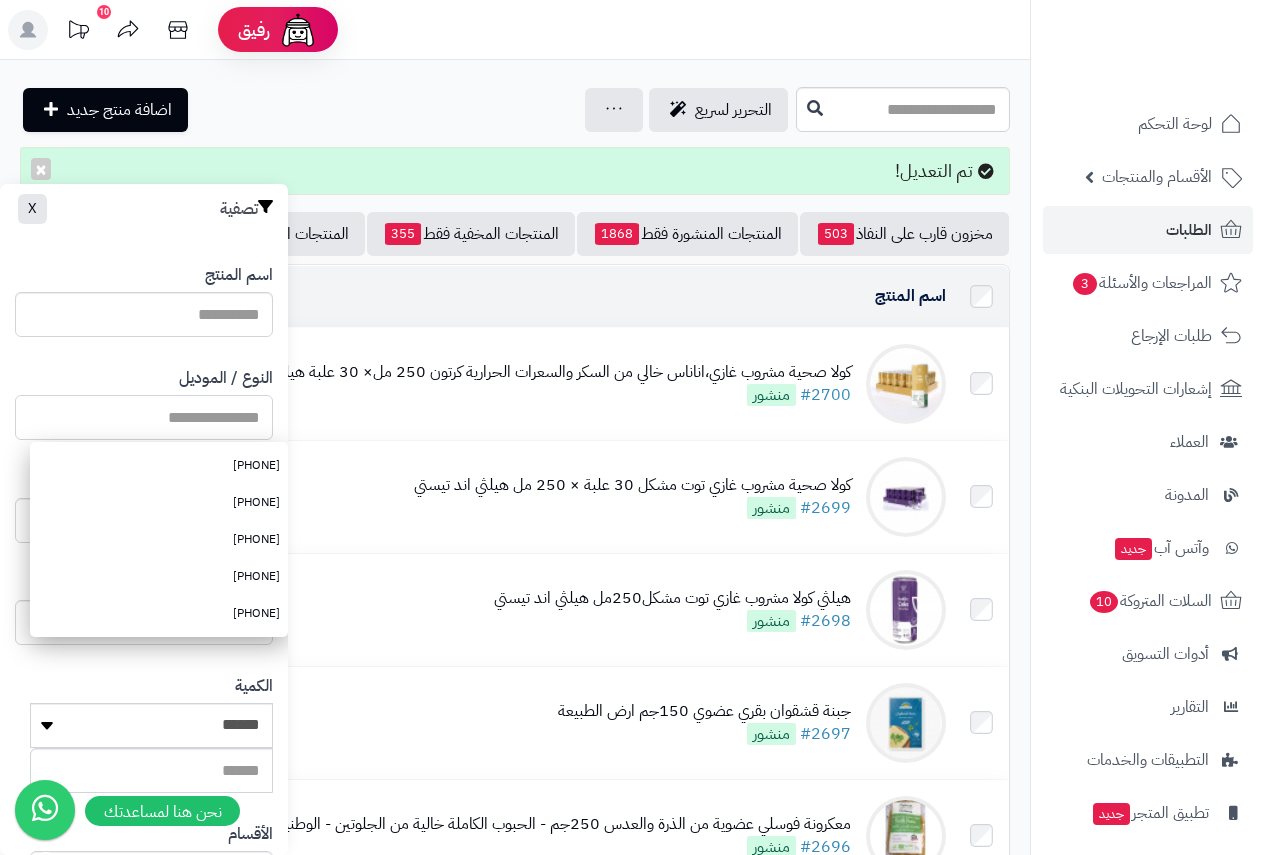 paste on "**********" 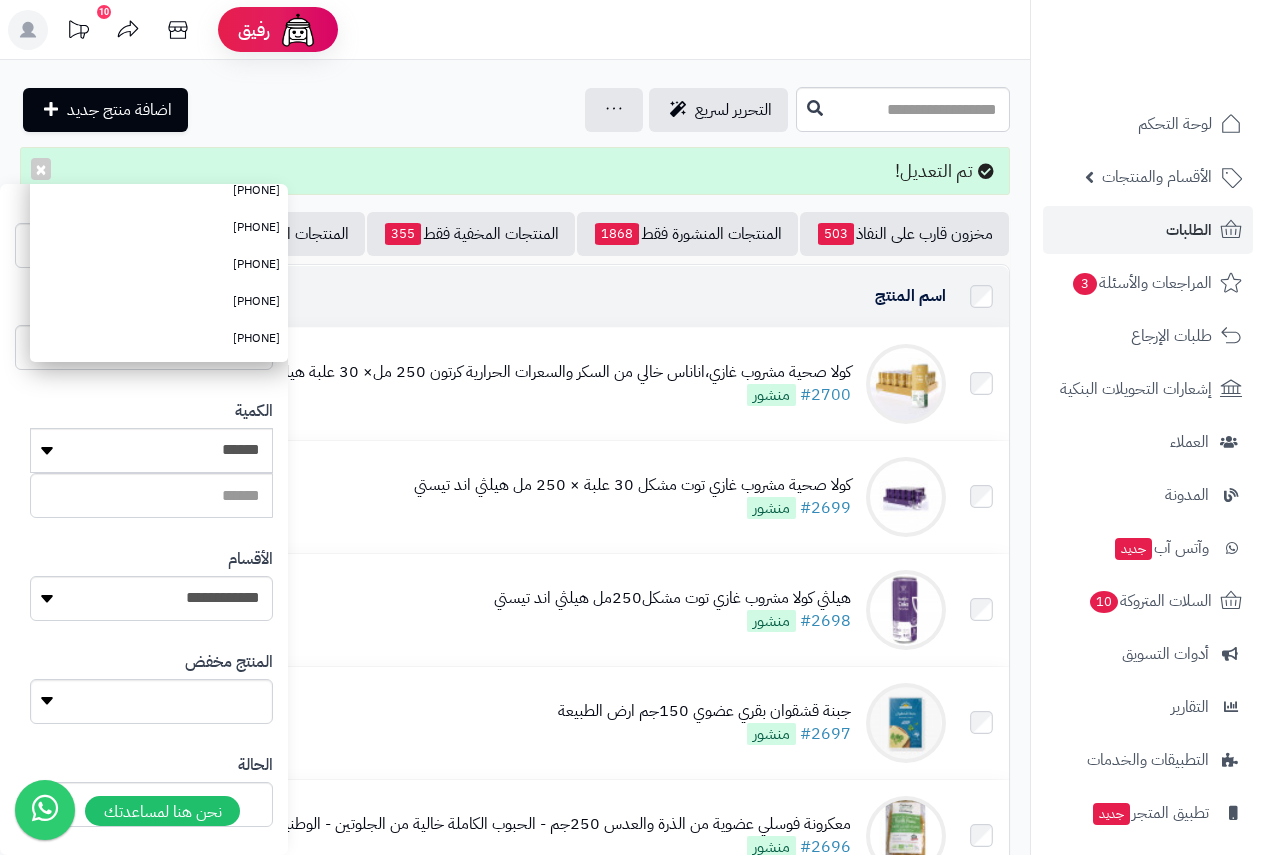 scroll, scrollTop: 368, scrollLeft: 0, axis: vertical 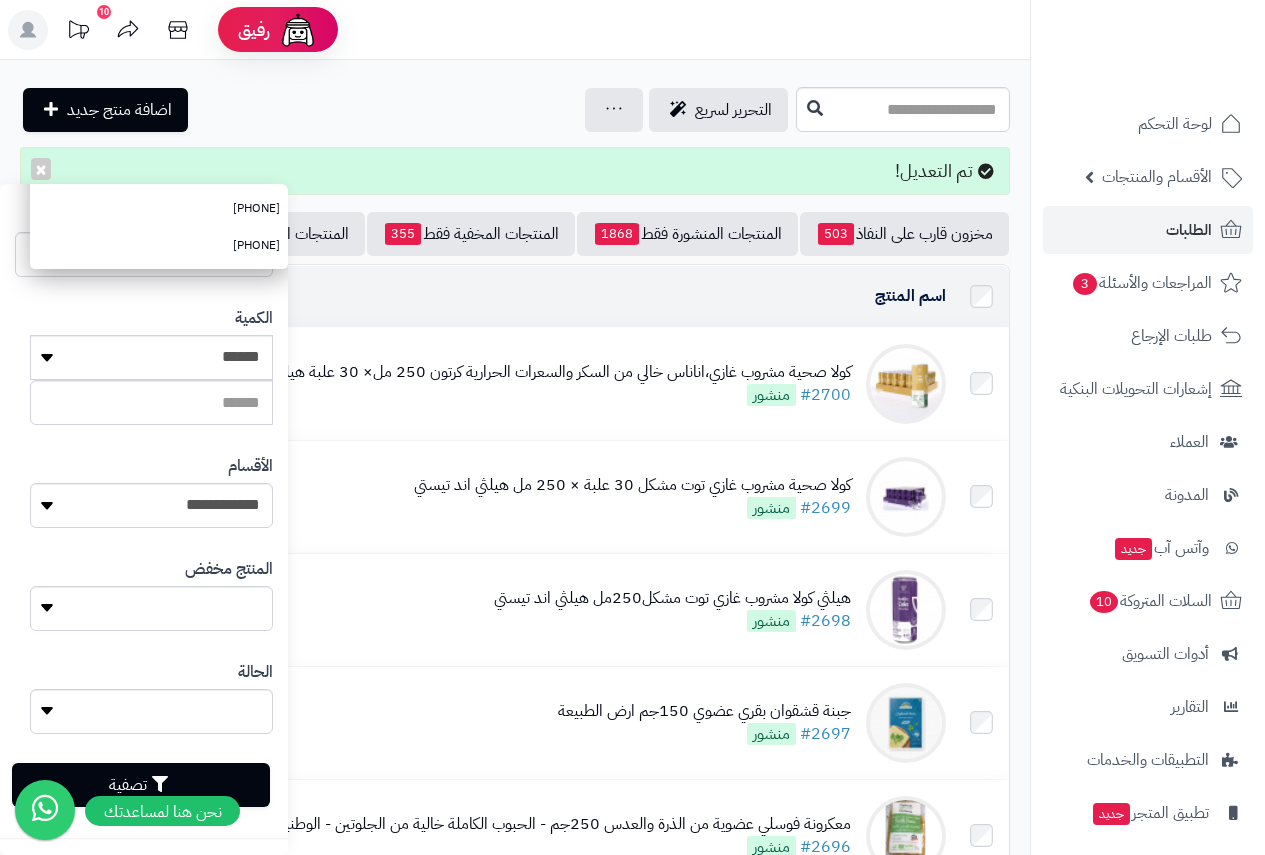 type on "**********" 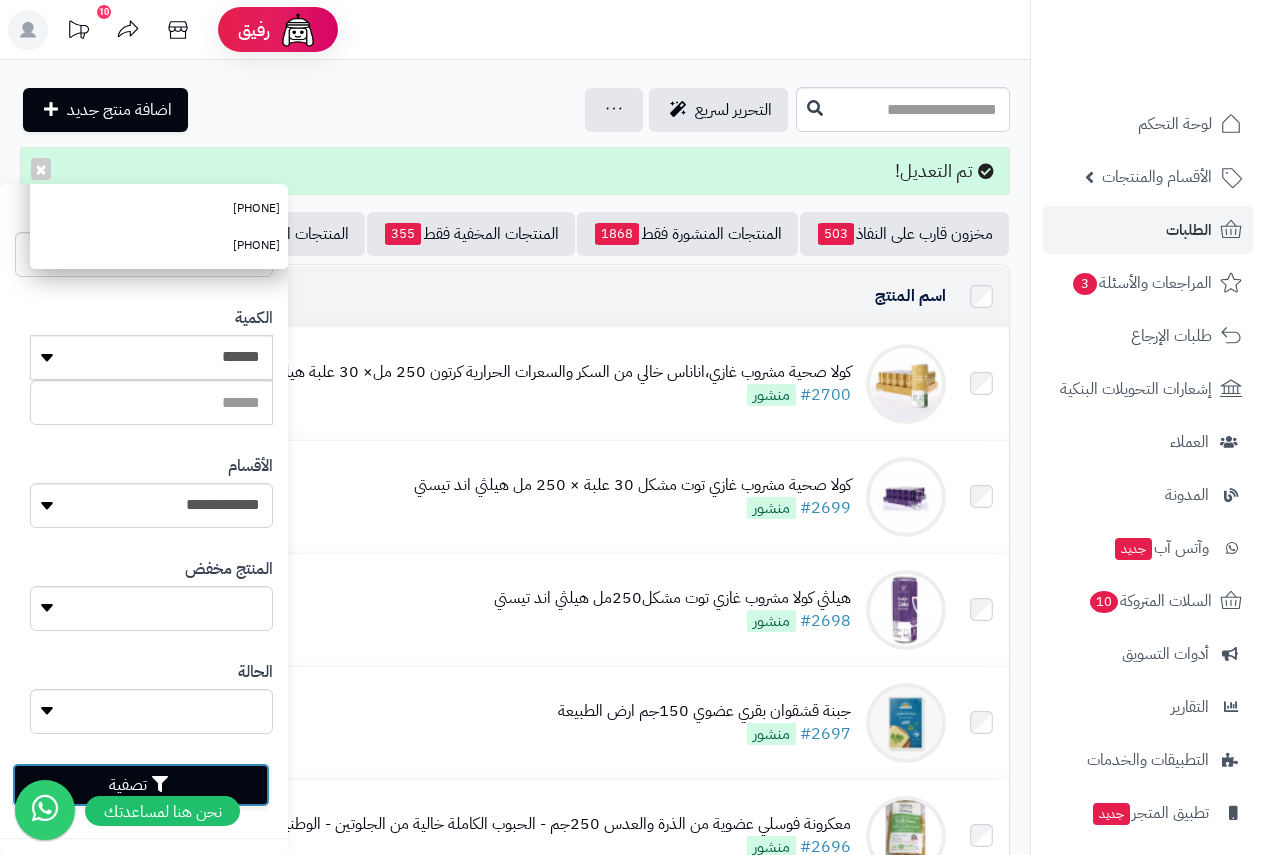 click on "تصفية" at bounding box center (141, 785) 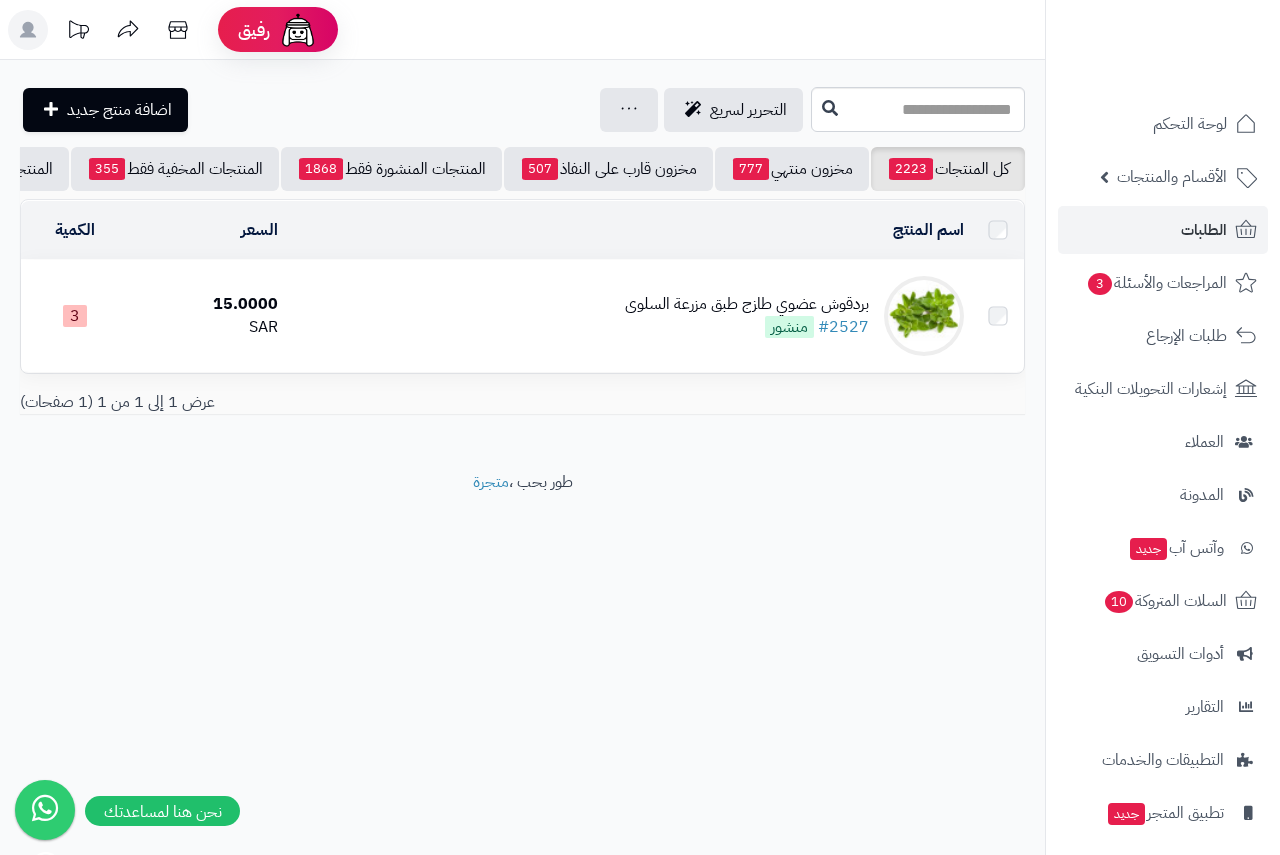 scroll, scrollTop: 0, scrollLeft: 0, axis: both 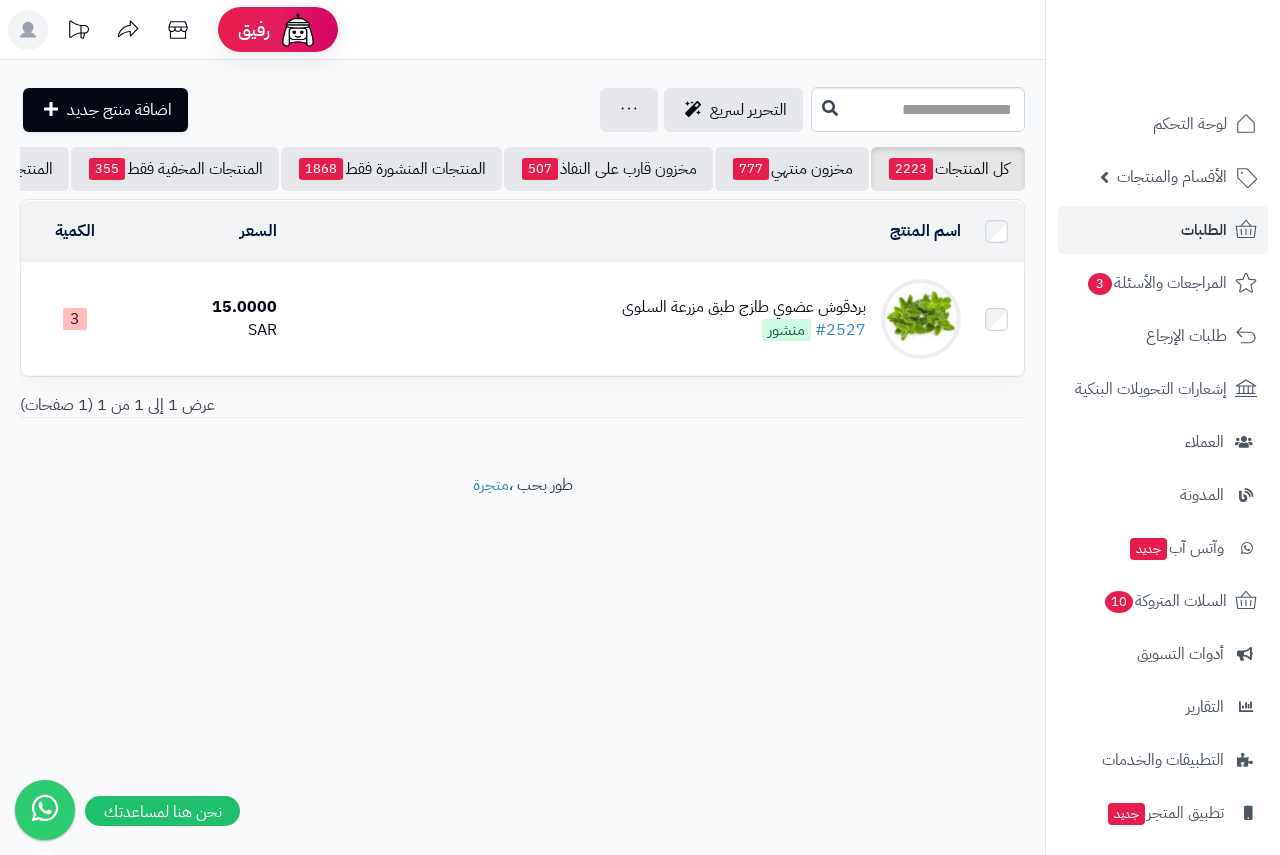 click on "بردقوش عضوي طازج طبق مزرعة السلوى" at bounding box center [744, 307] 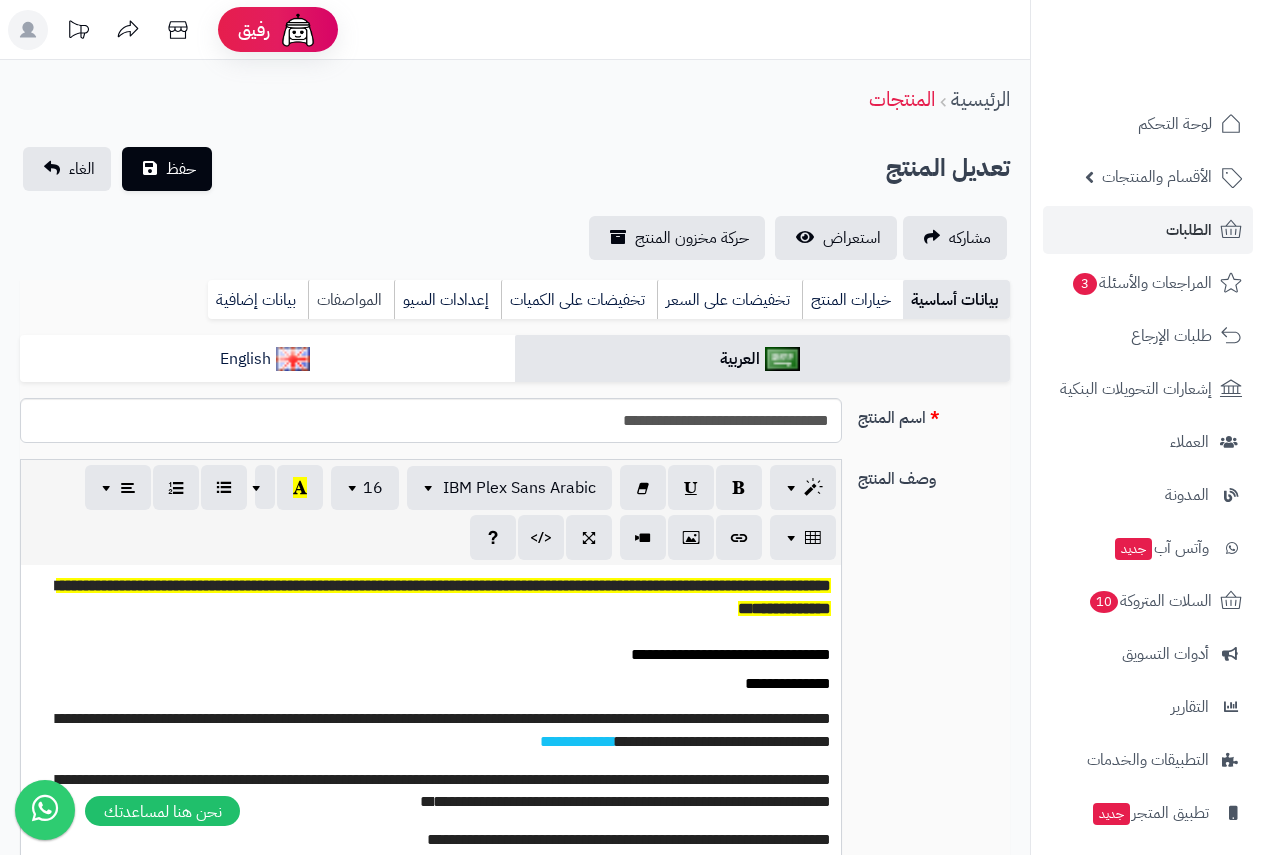 scroll, scrollTop: 0, scrollLeft: 0, axis: both 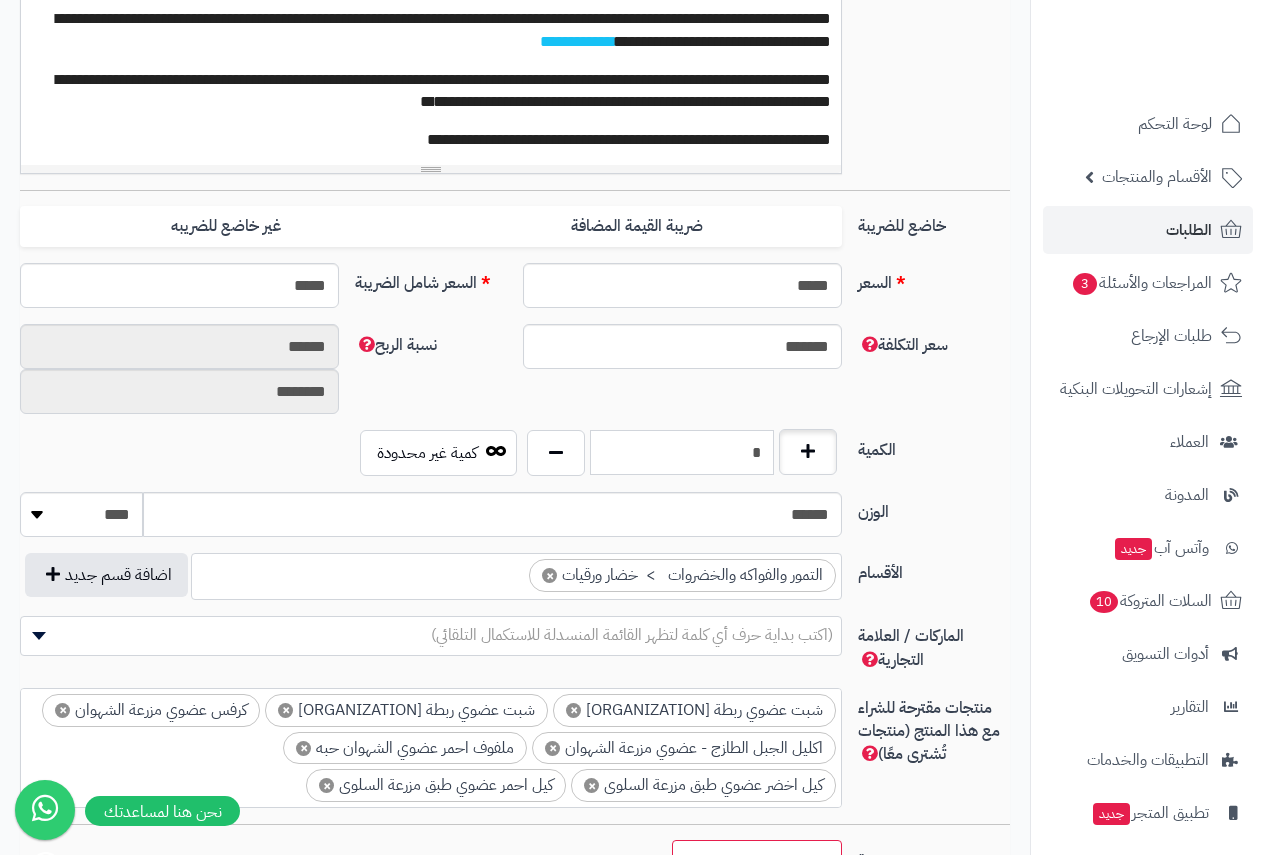 drag, startPoint x: 753, startPoint y: 454, endPoint x: 780, endPoint y: 453, distance: 27.018513 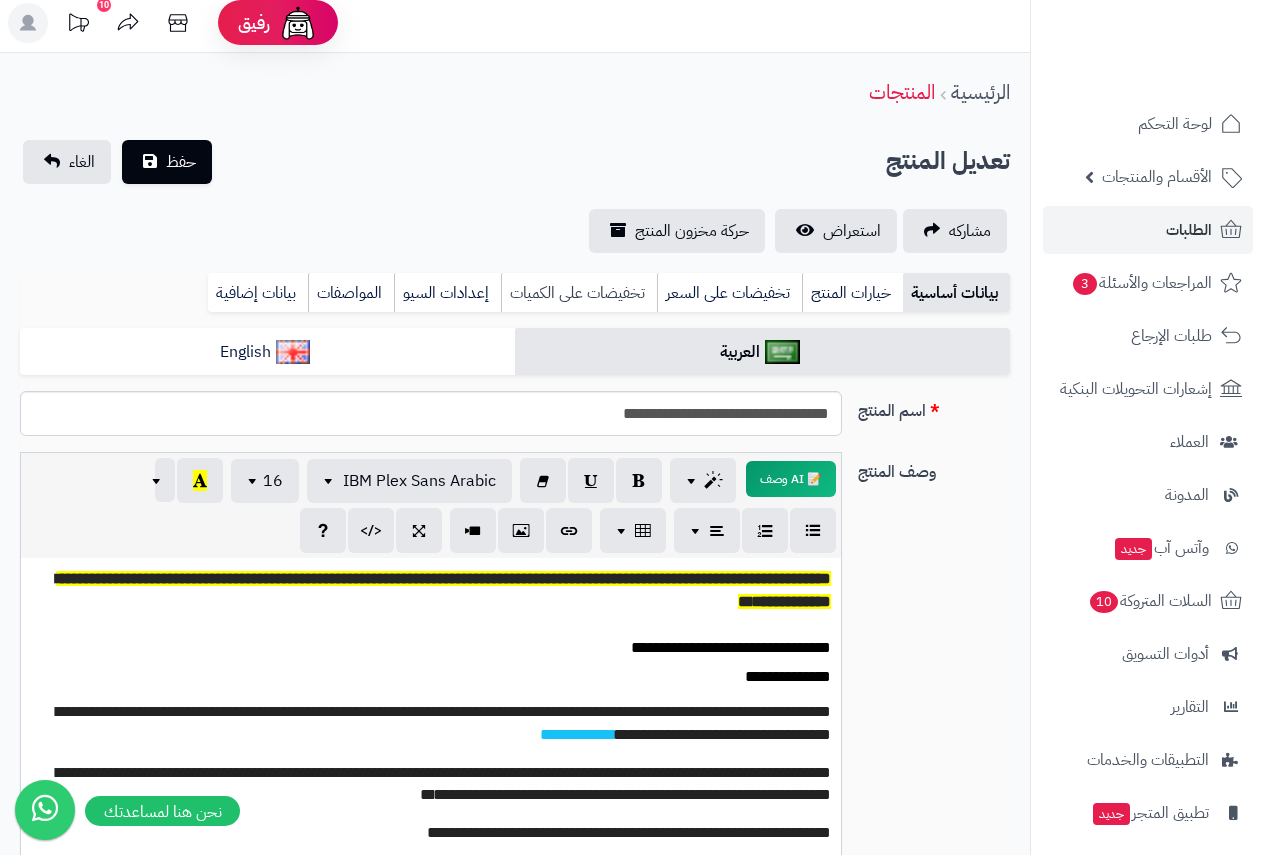 scroll, scrollTop: 0, scrollLeft: 0, axis: both 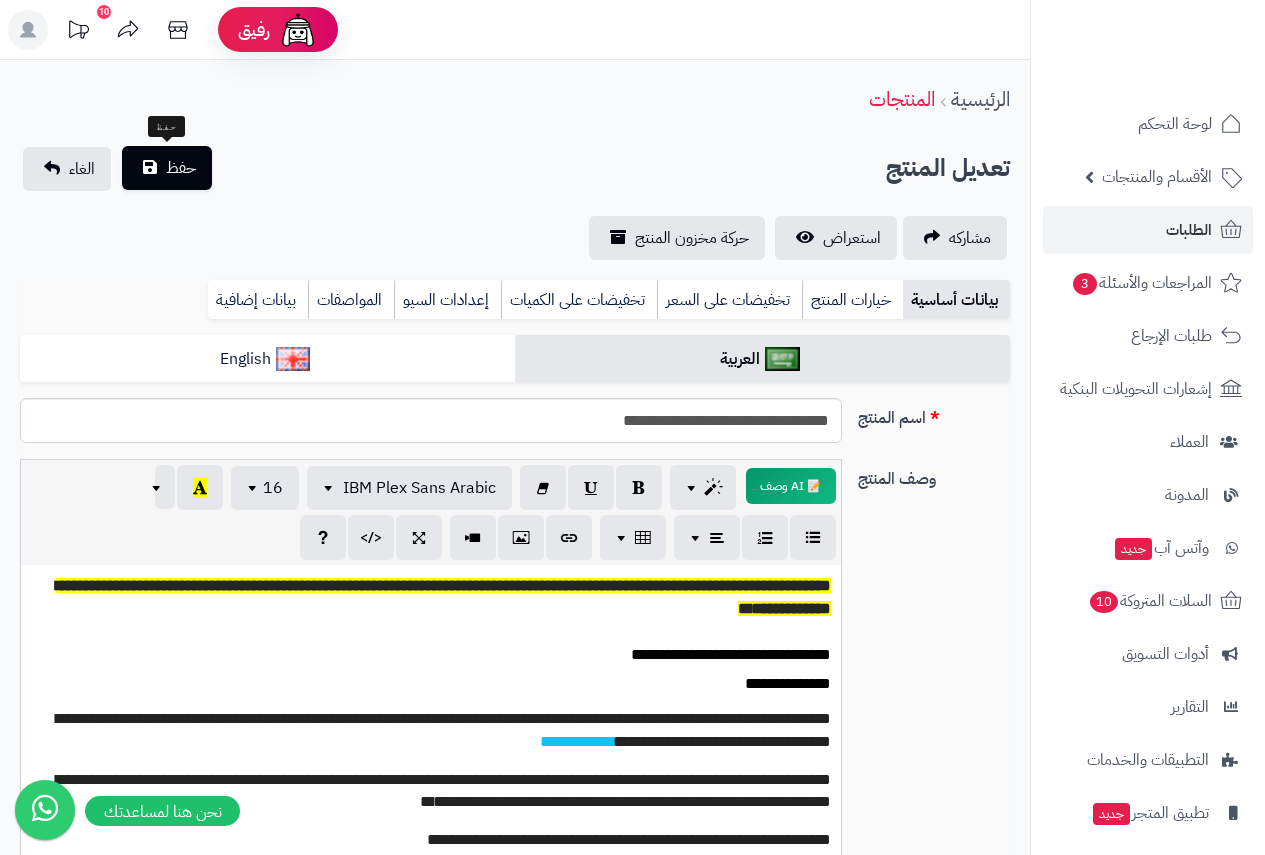type on "*" 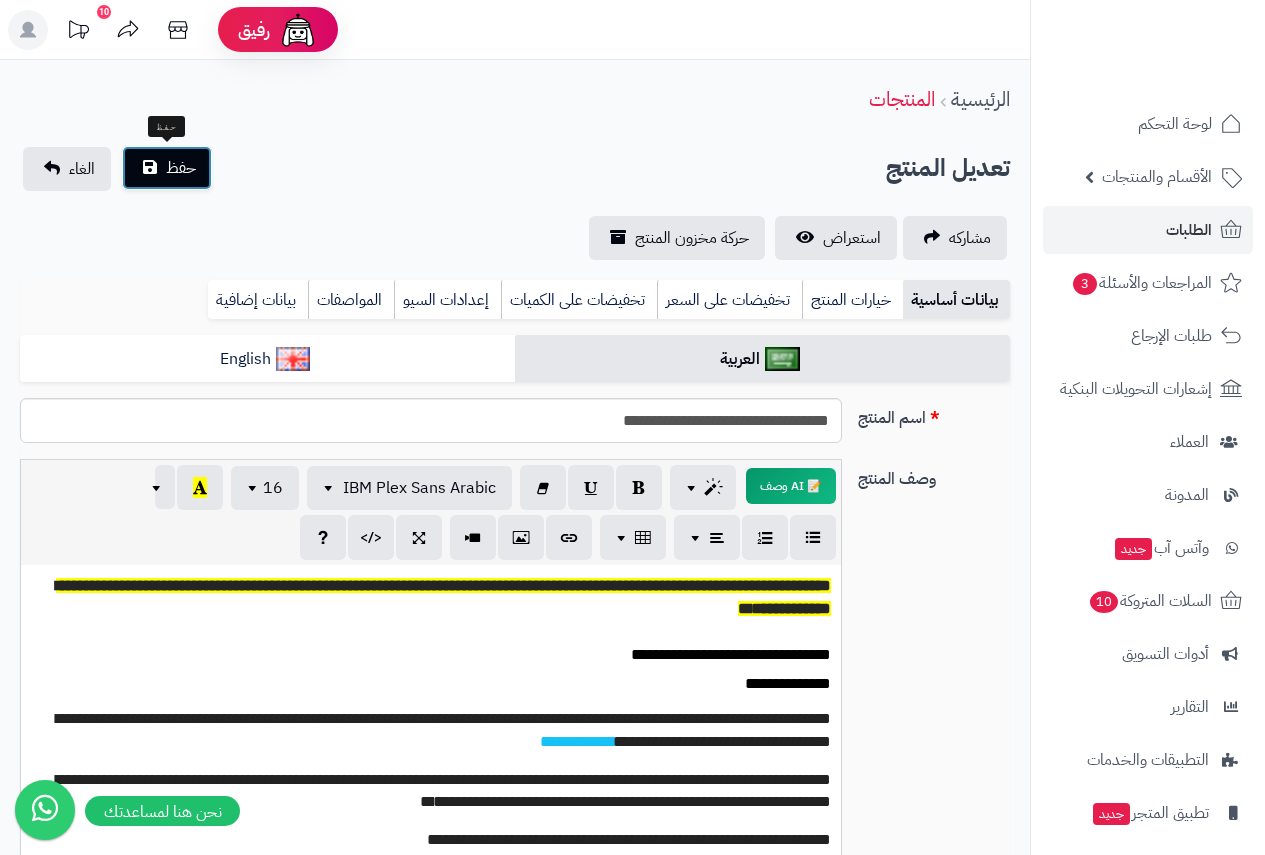 click on "حفظ" at bounding box center (181, 168) 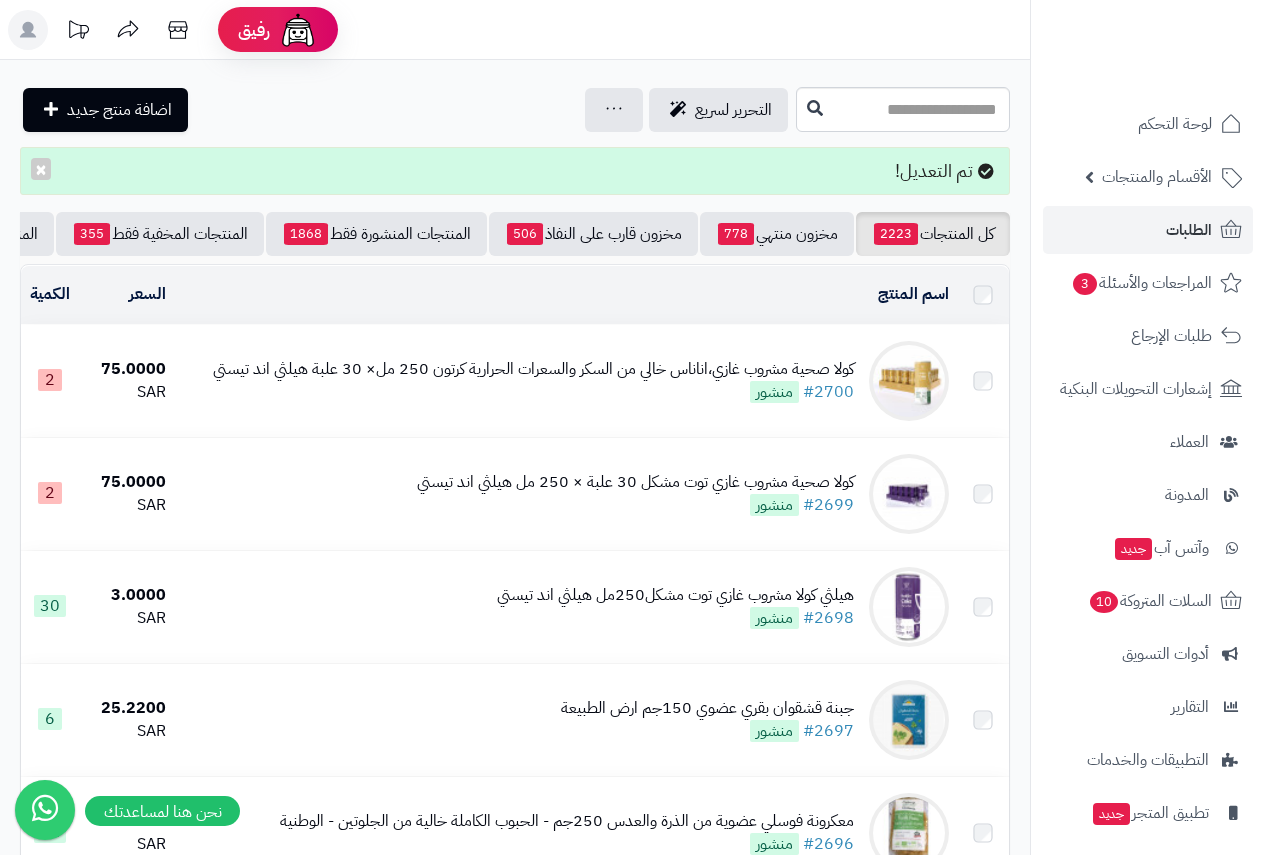 scroll, scrollTop: 0, scrollLeft: 0, axis: both 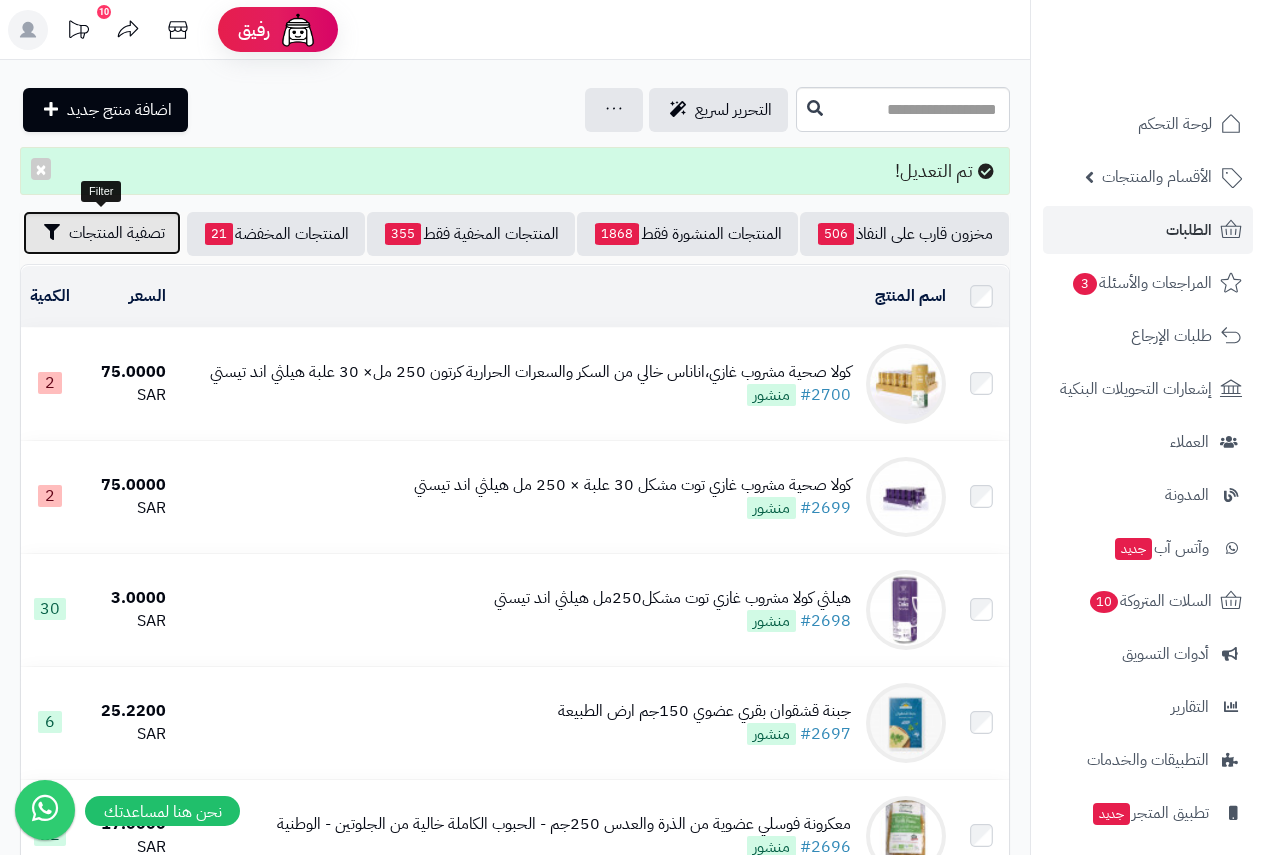 click on "تصفية المنتجات" at bounding box center (117, 233) 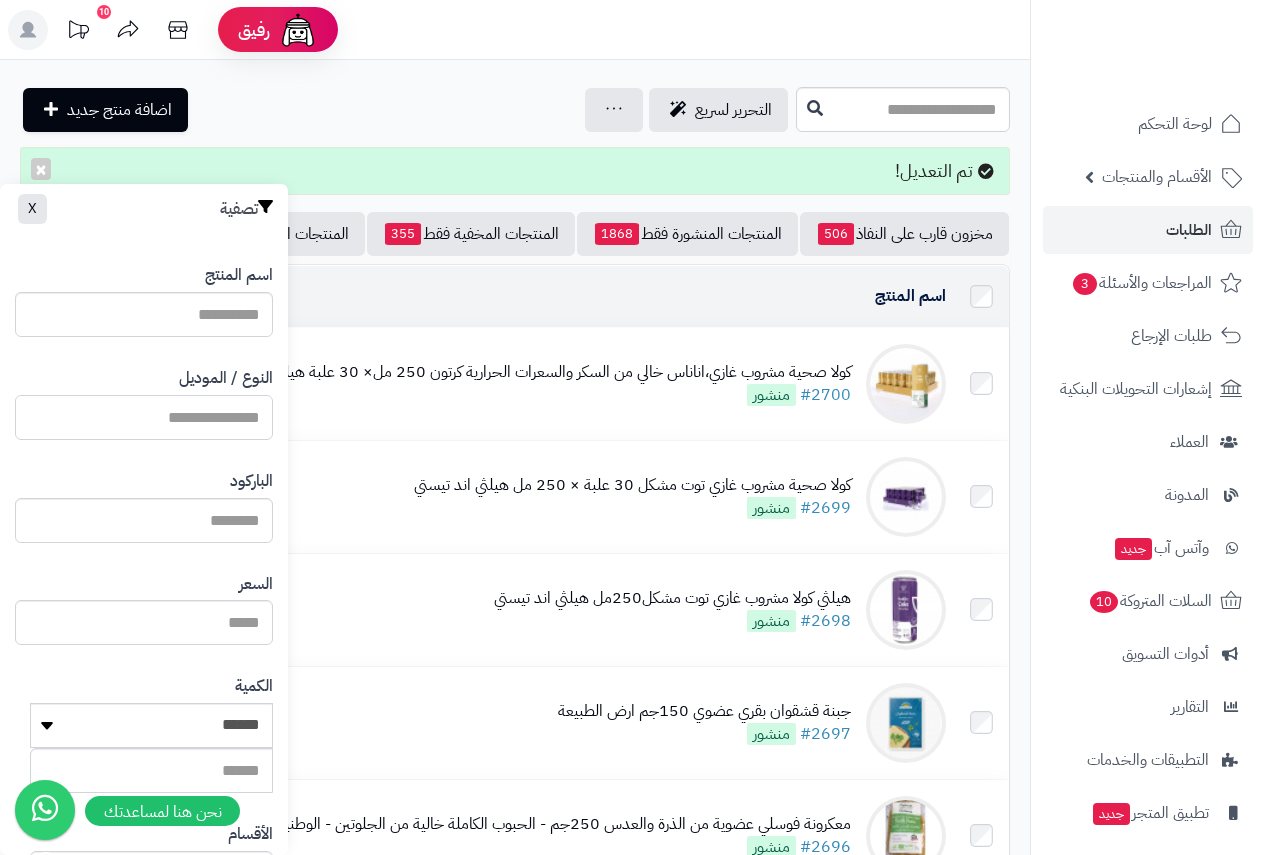 click on "النوع / الموديل" at bounding box center (144, 417) 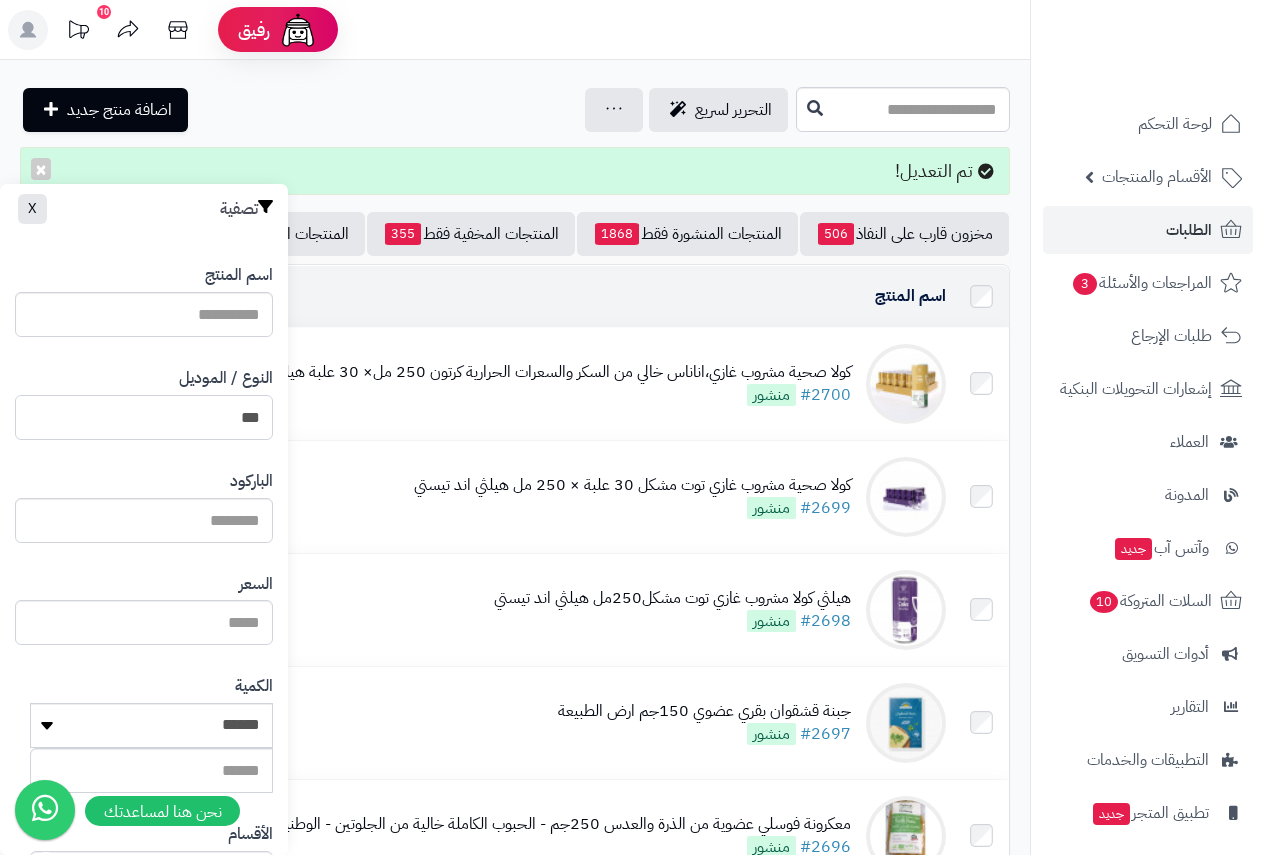 type on "****" 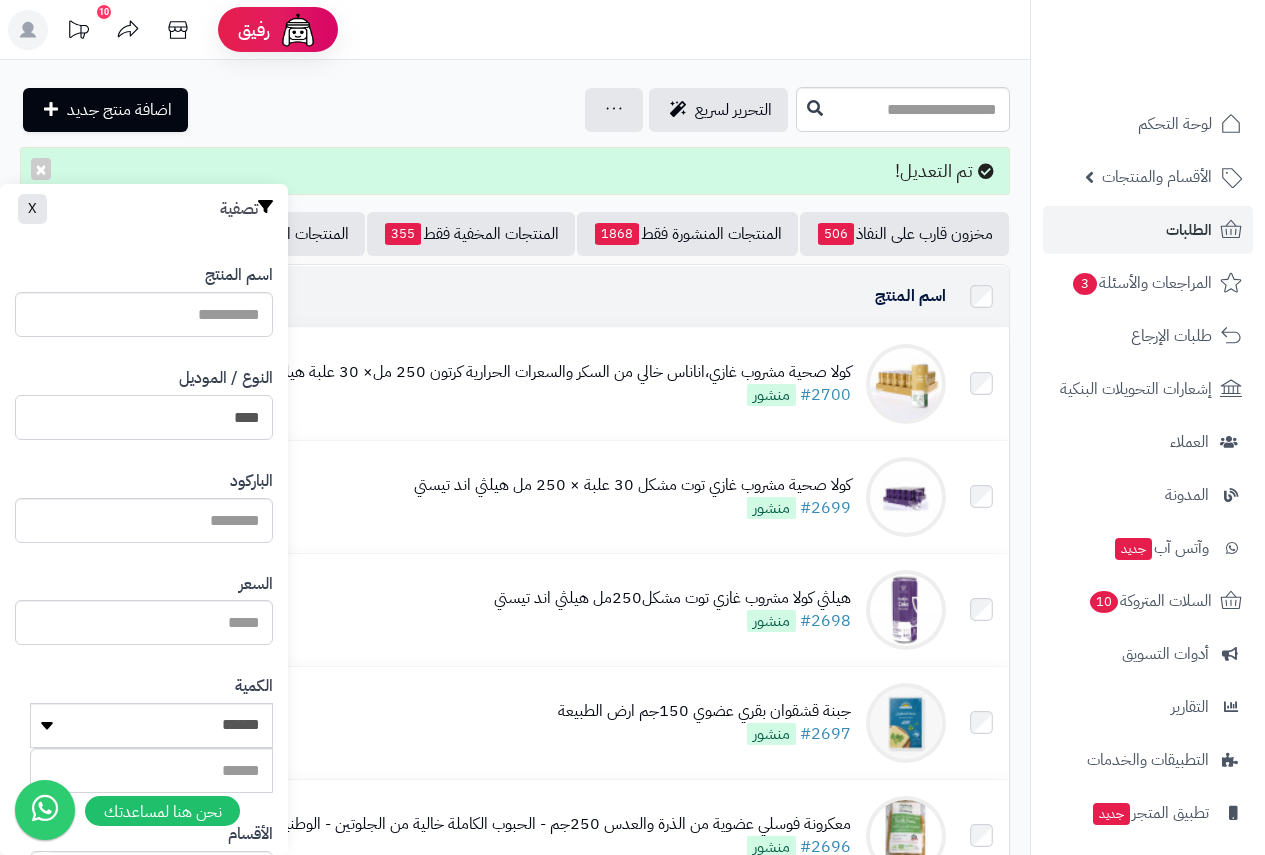 drag, startPoint x: 186, startPoint y: 404, endPoint x: 375, endPoint y: 437, distance: 191.85933 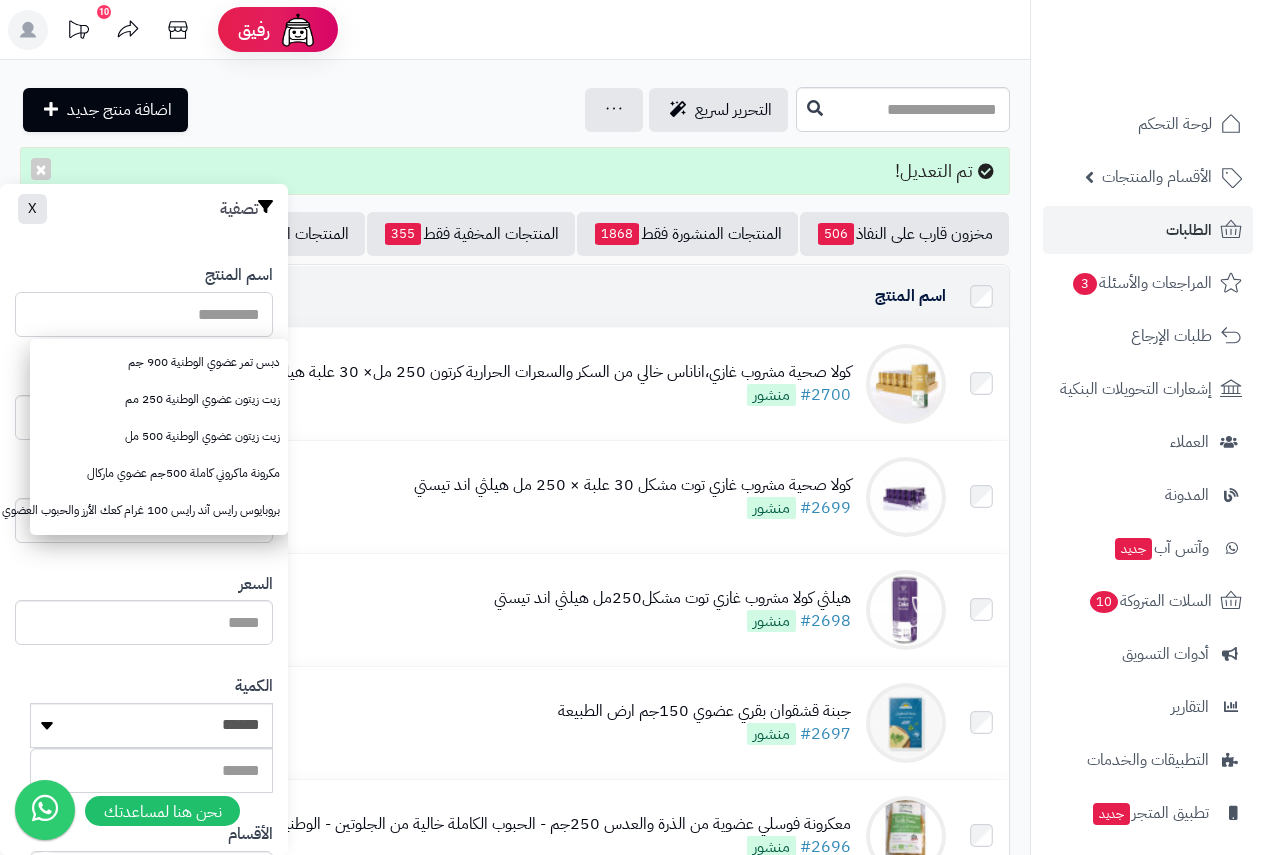 paste on "****" 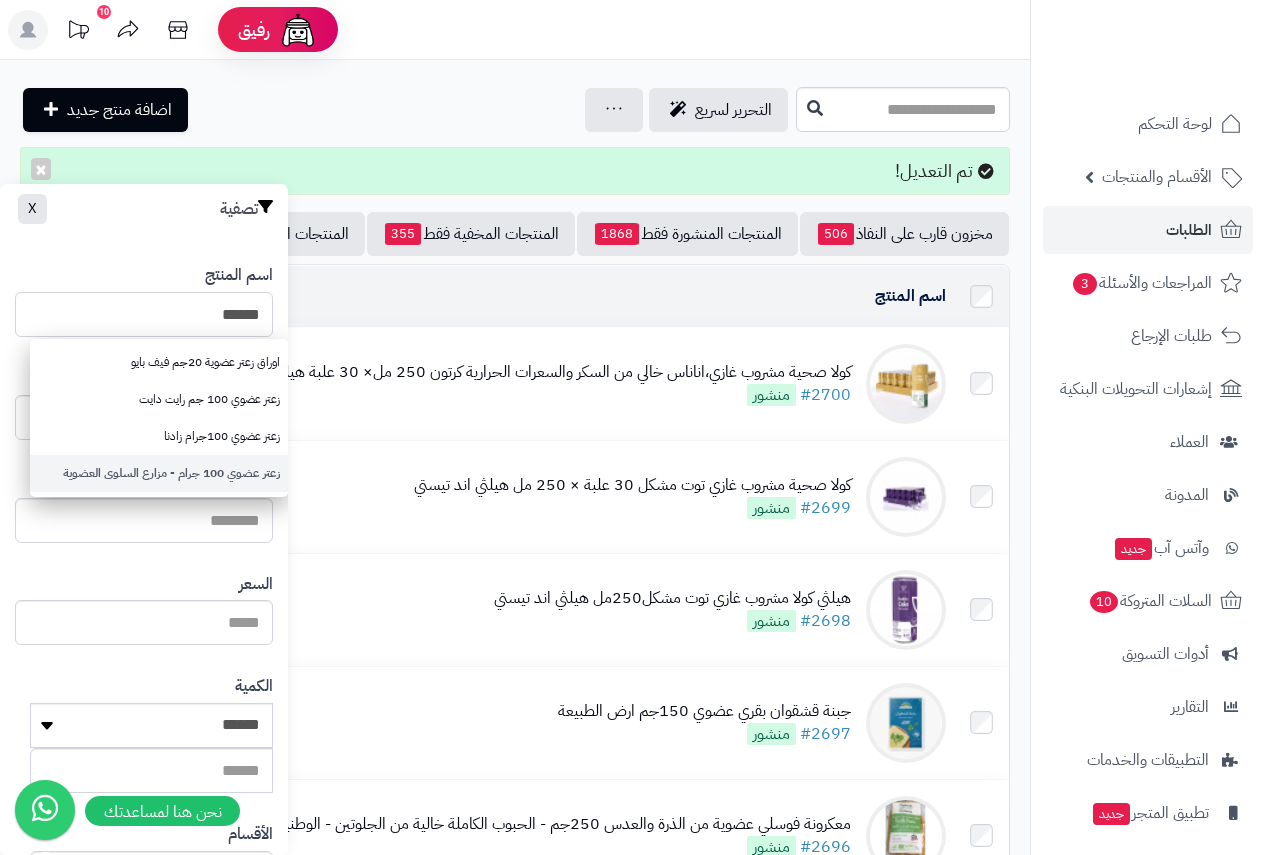 type on "******" 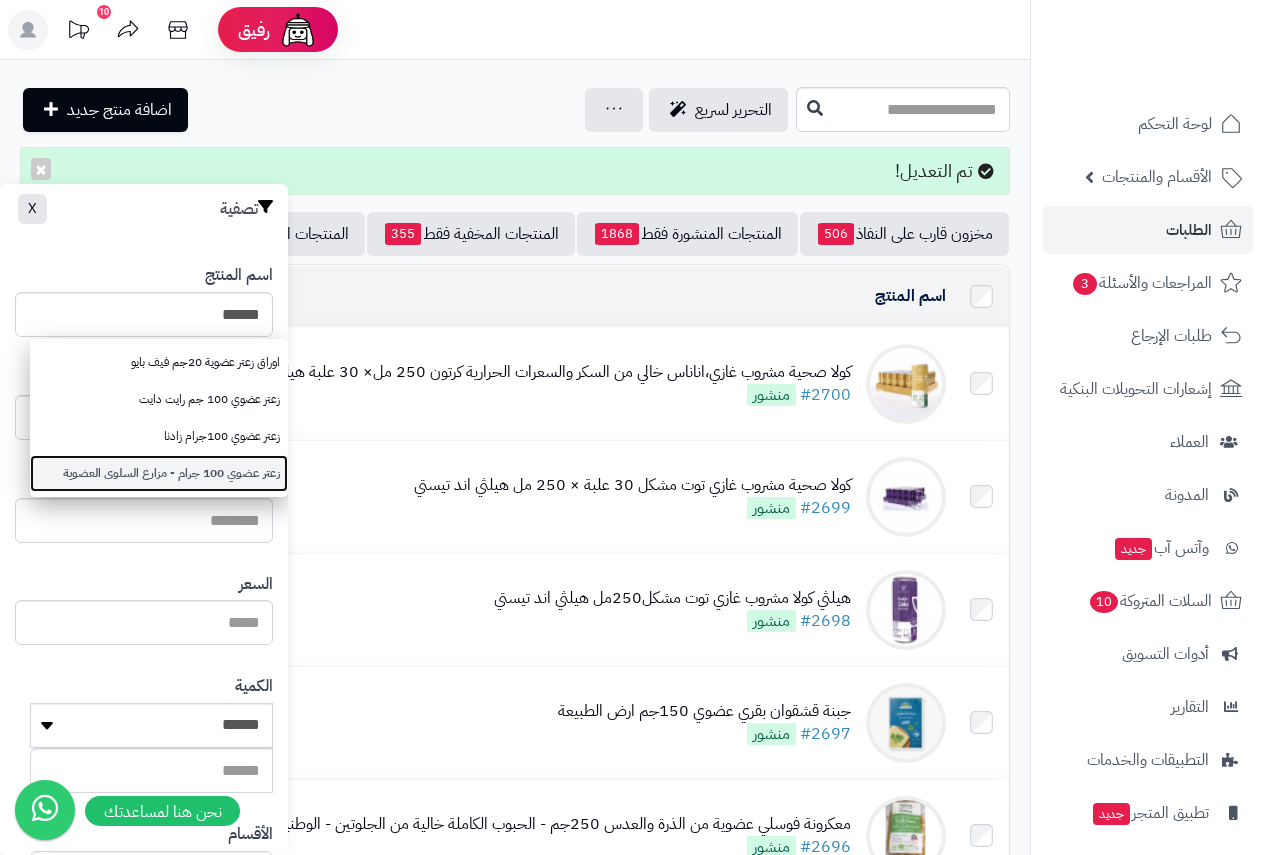 click on "زعتر عضوي 100 جرام - مزارع السلوى العضوية" at bounding box center [159, 473] 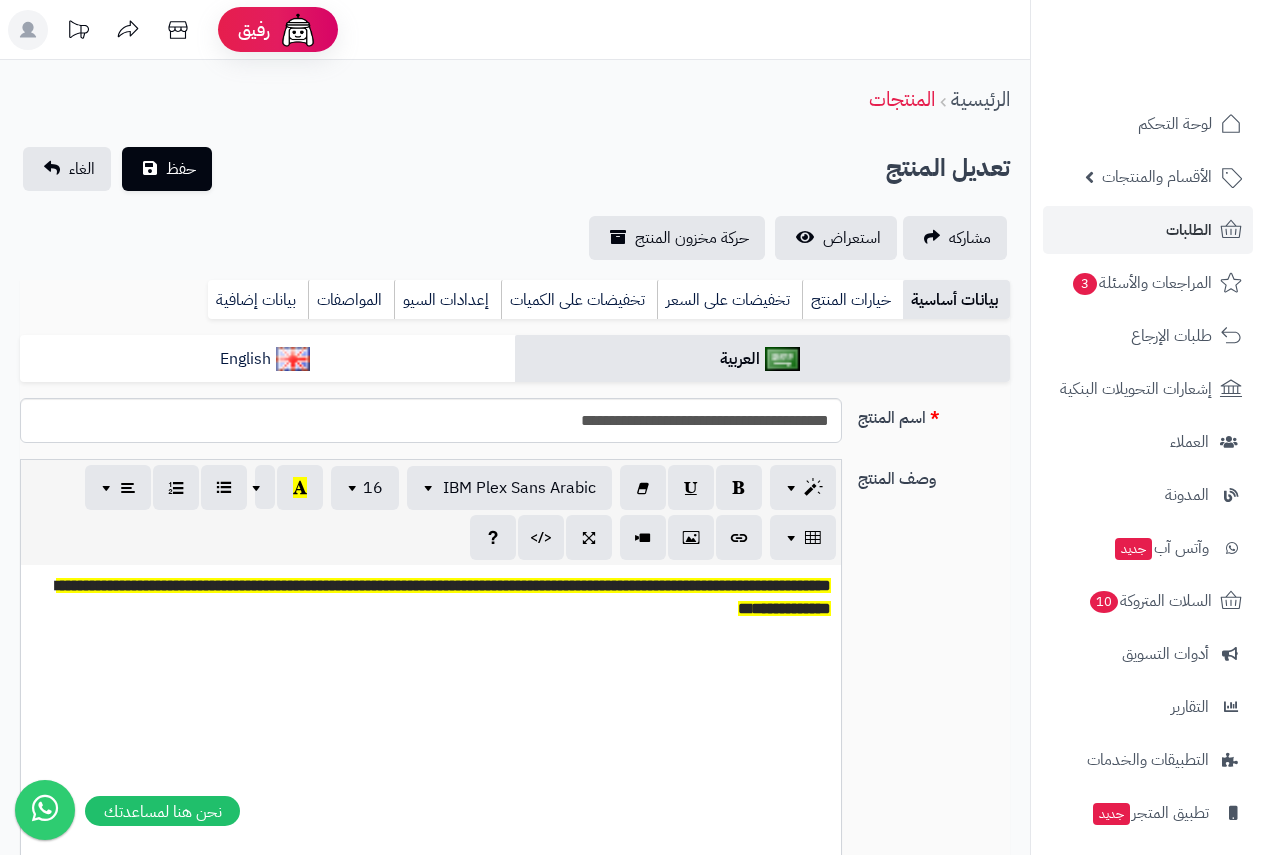 scroll, scrollTop: 0, scrollLeft: 0, axis: both 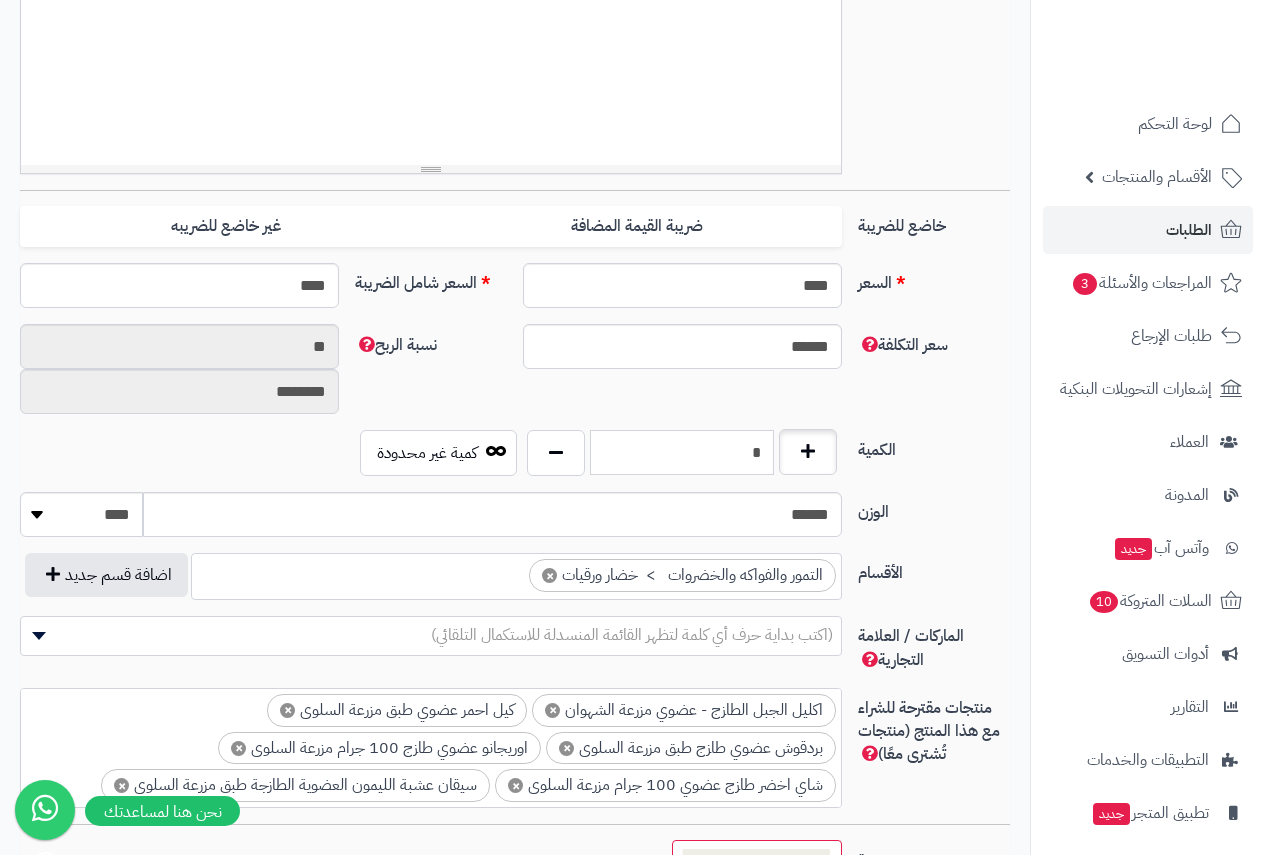 drag, startPoint x: 733, startPoint y: 442, endPoint x: 781, endPoint y: 444, distance: 48.04165 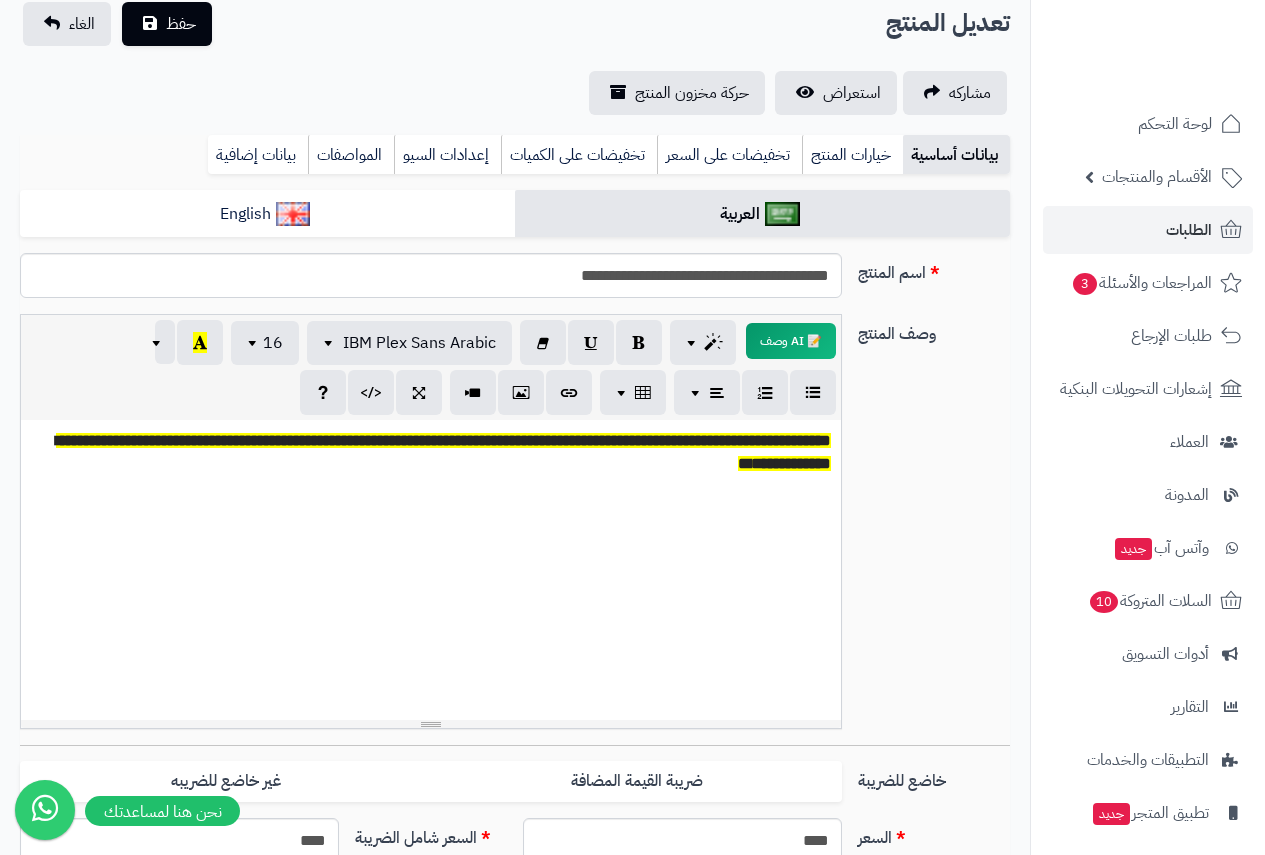 scroll, scrollTop: 0, scrollLeft: 0, axis: both 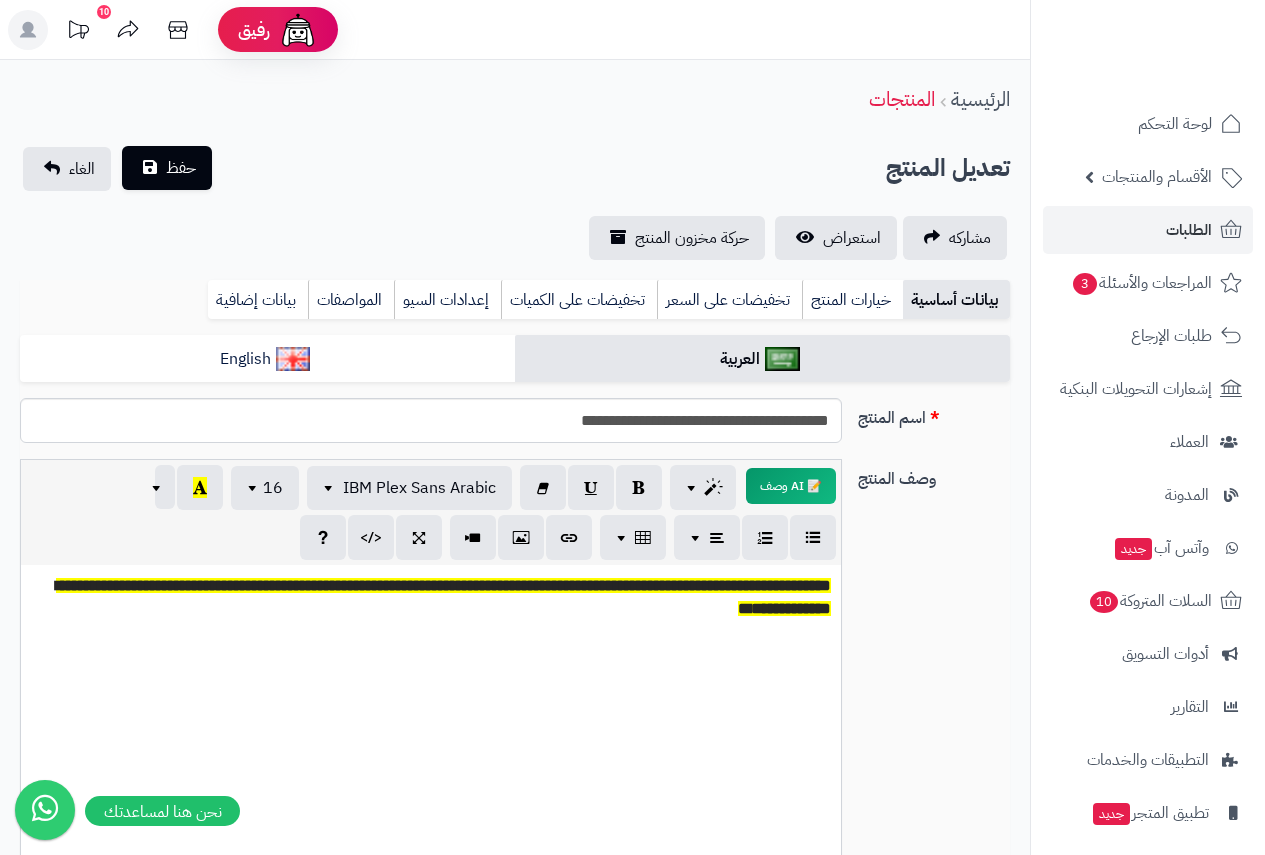 type on "*" 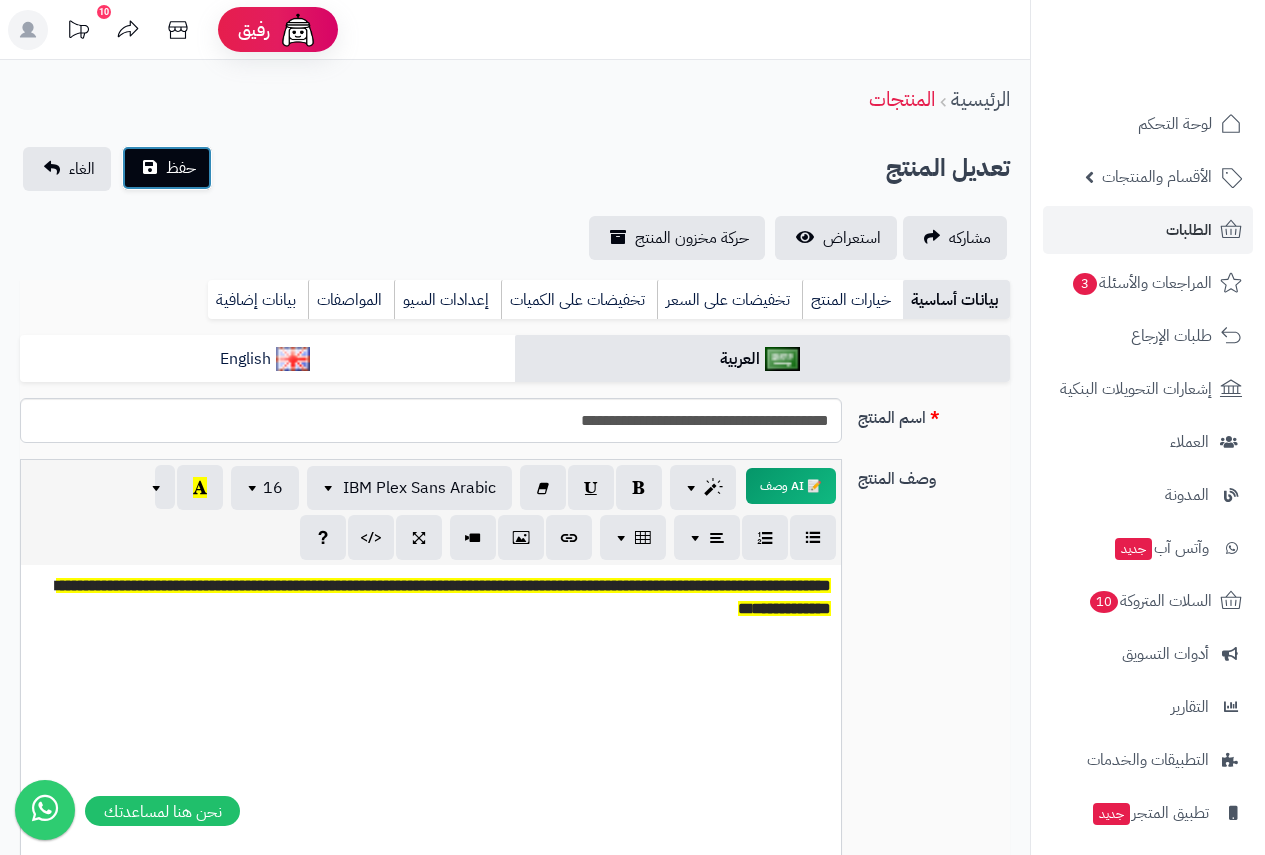 click on "حفظ" at bounding box center [181, 168] 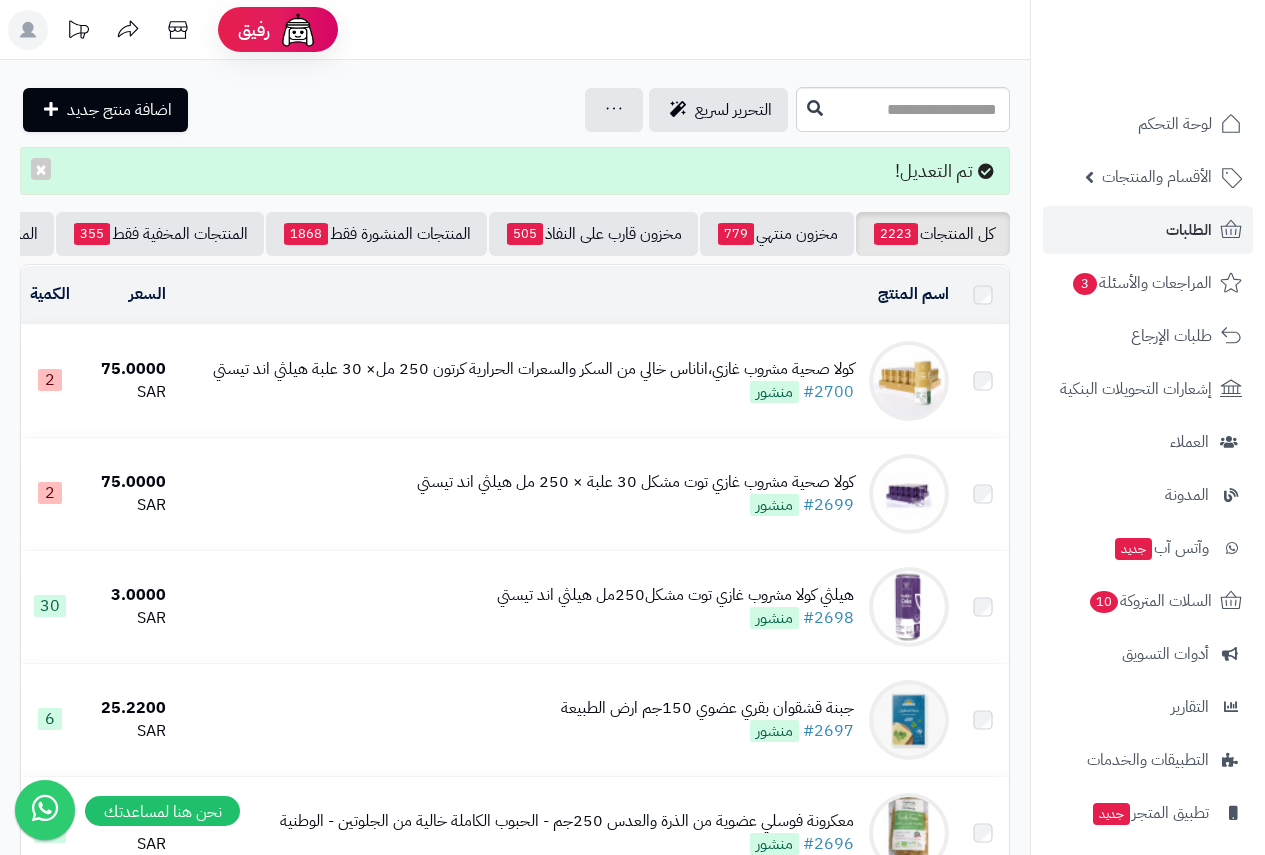 scroll, scrollTop: 0, scrollLeft: 0, axis: both 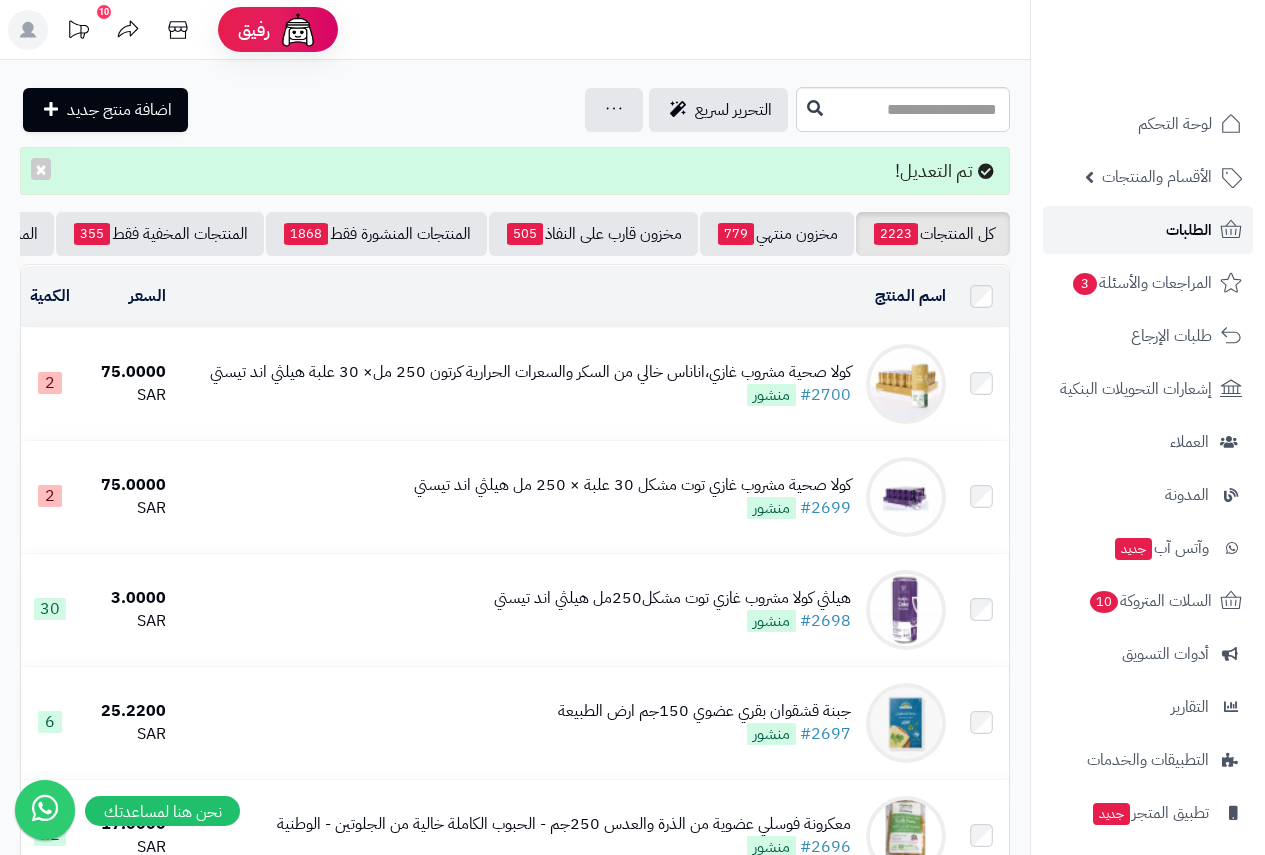 click on "الطلبات" at bounding box center (1189, 230) 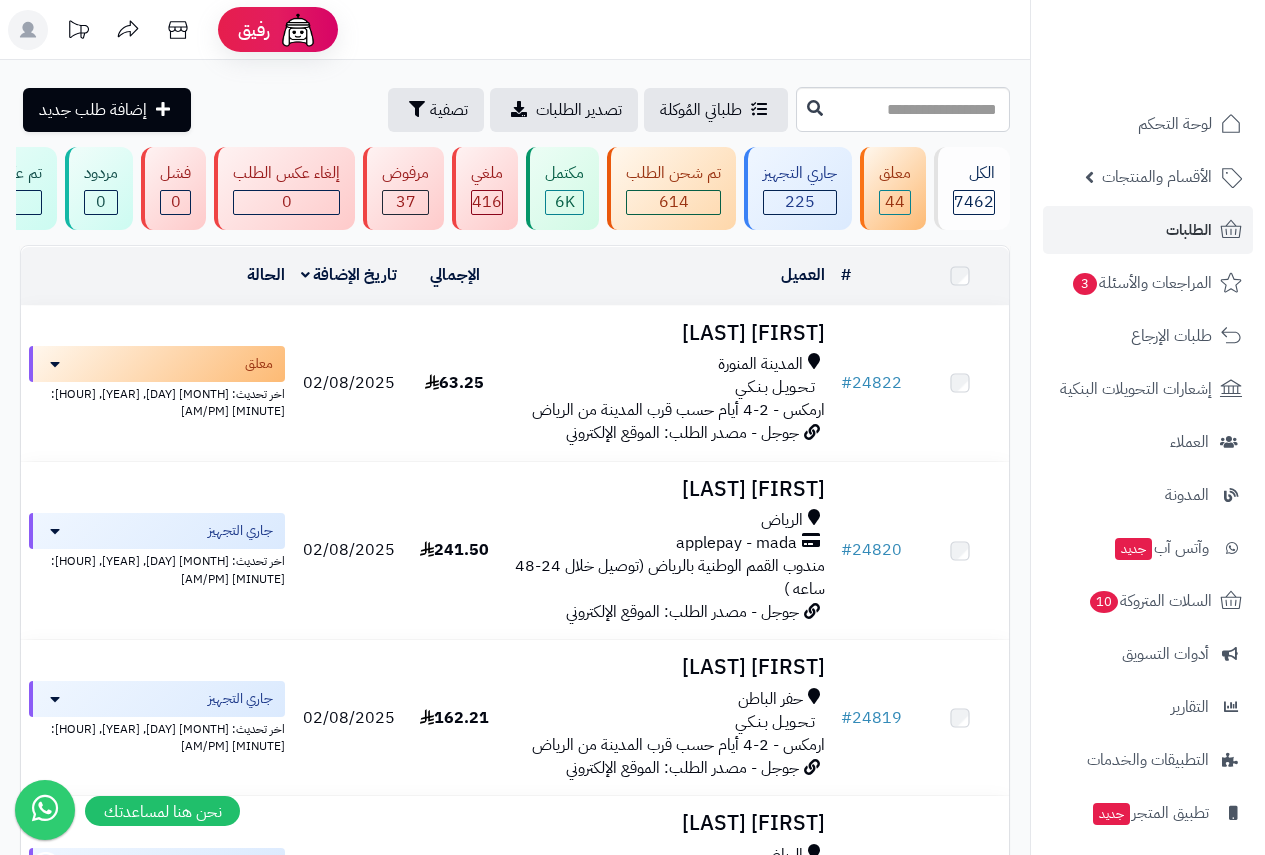 scroll, scrollTop: 0, scrollLeft: 0, axis: both 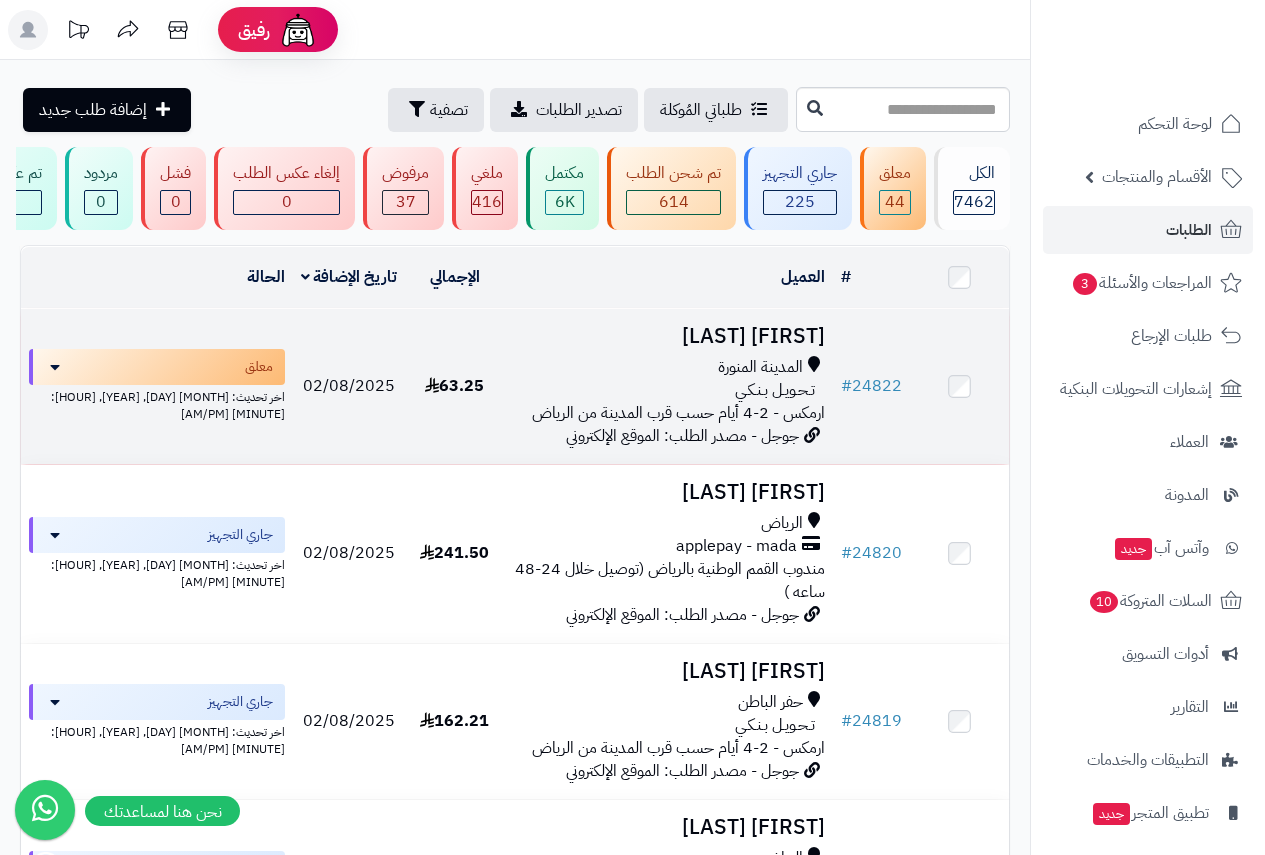 click on "حياة علي
المدينة المنورة
تـحـويـل بـنـكـي
ارمكس - 2-4 أيام حسب قرب المدينة من الرياض
جوجل       -
مصدر الطلب:
الموقع الإلكتروني" at bounding box center (668, 386) 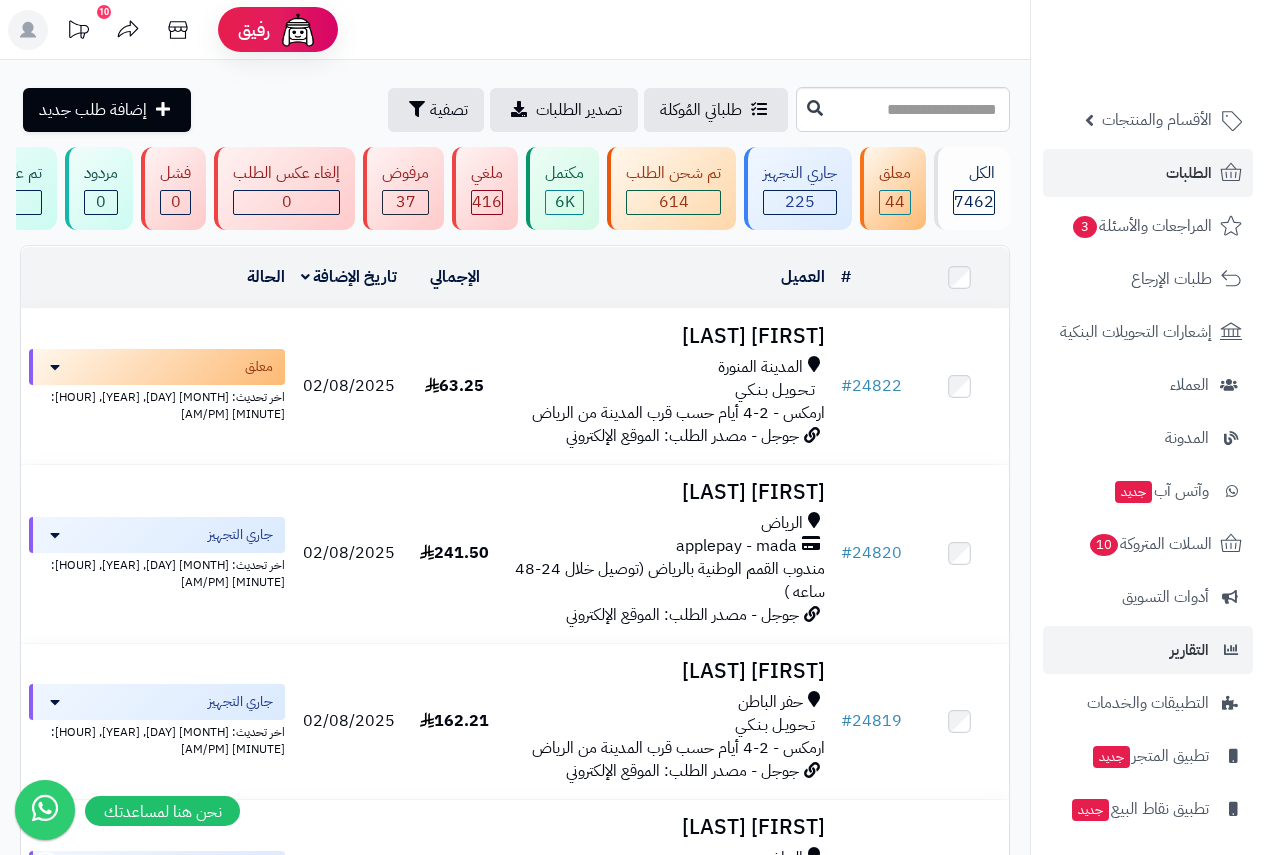 scroll, scrollTop: 113, scrollLeft: 0, axis: vertical 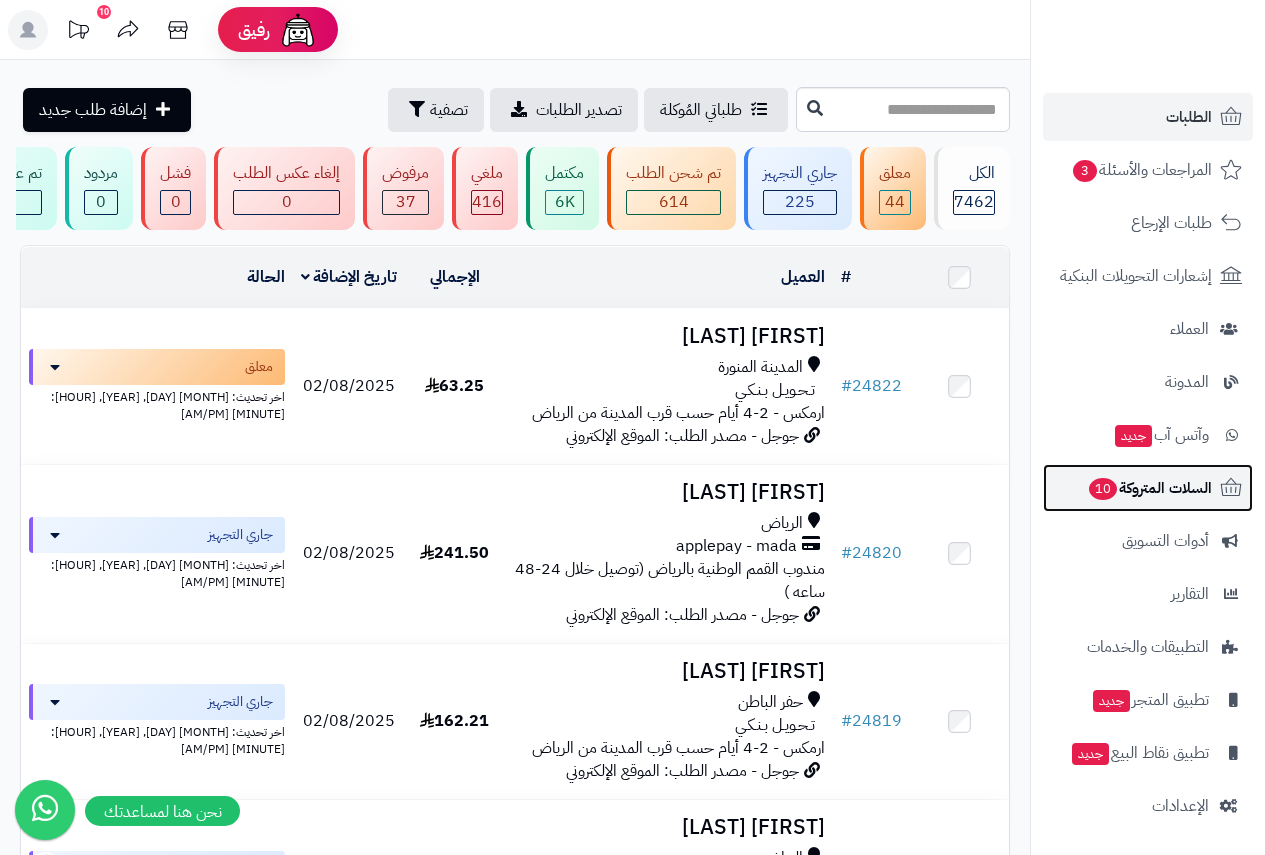 click on "السلات المتروكة  10" at bounding box center (1149, 488) 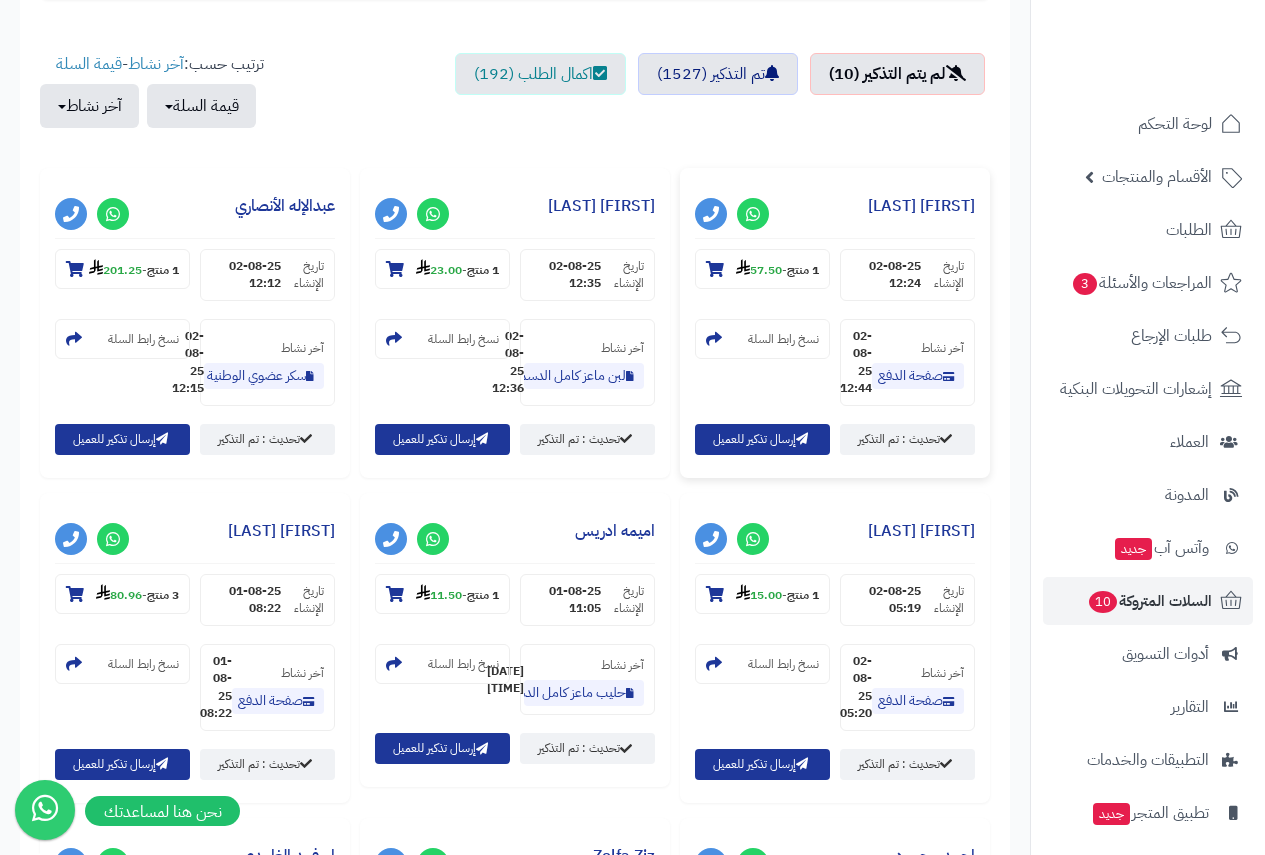 scroll, scrollTop: 700, scrollLeft: 0, axis: vertical 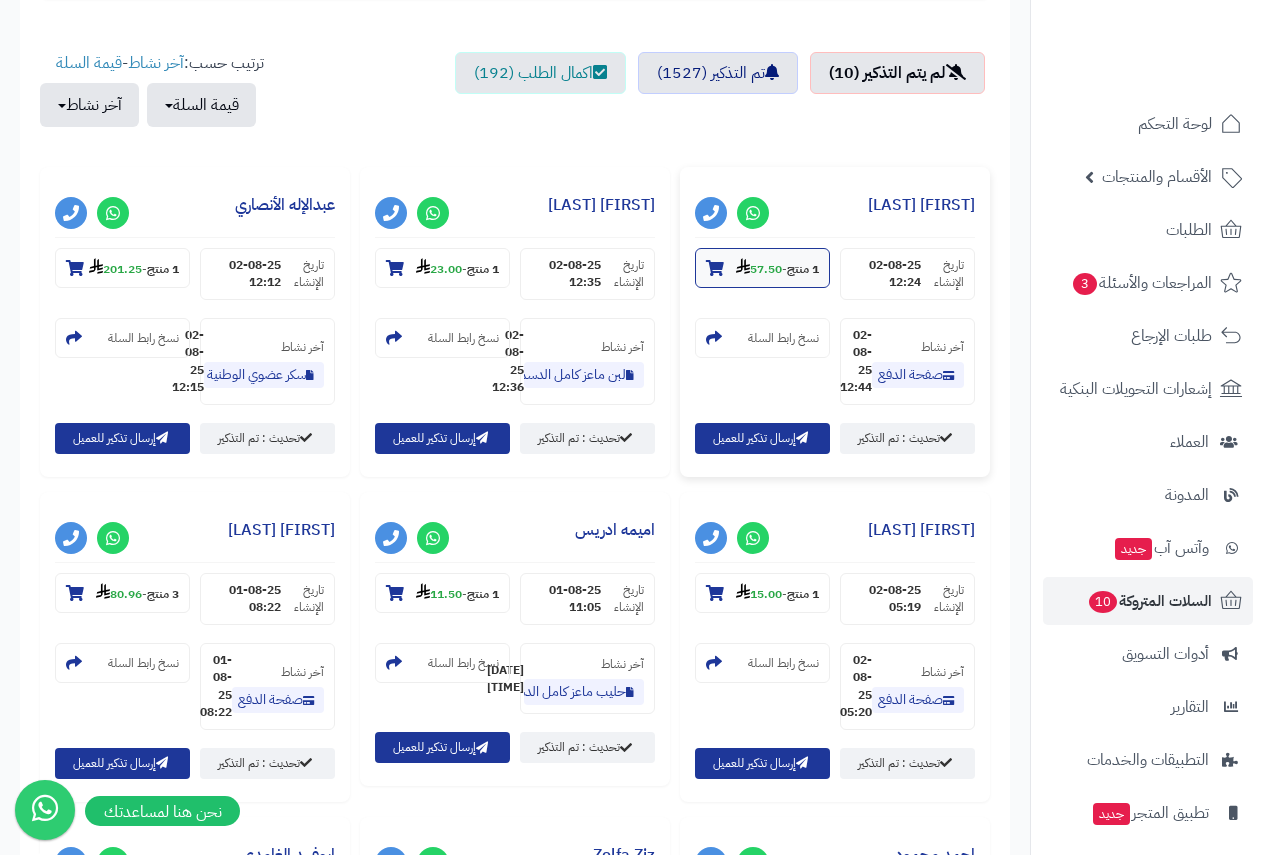 click at bounding box center [715, 268] 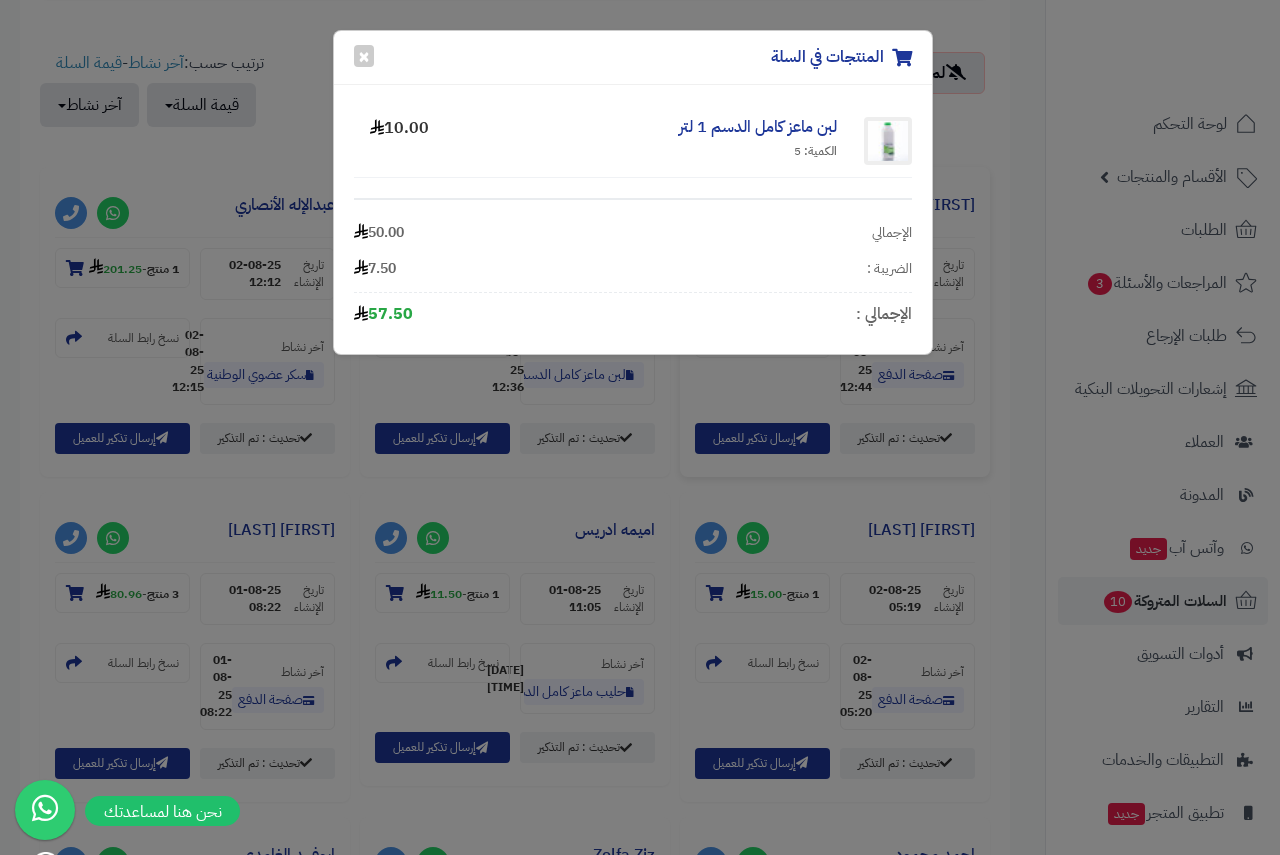 click on "المنتجات في السلة
×
لبن ماعز   كامل الدسم  1  لتر
الكمية:
5
10.00  الإجمالي 50.00  الضريبة : 7.50  الإجمالي : 57.50" at bounding box center [640, 427] 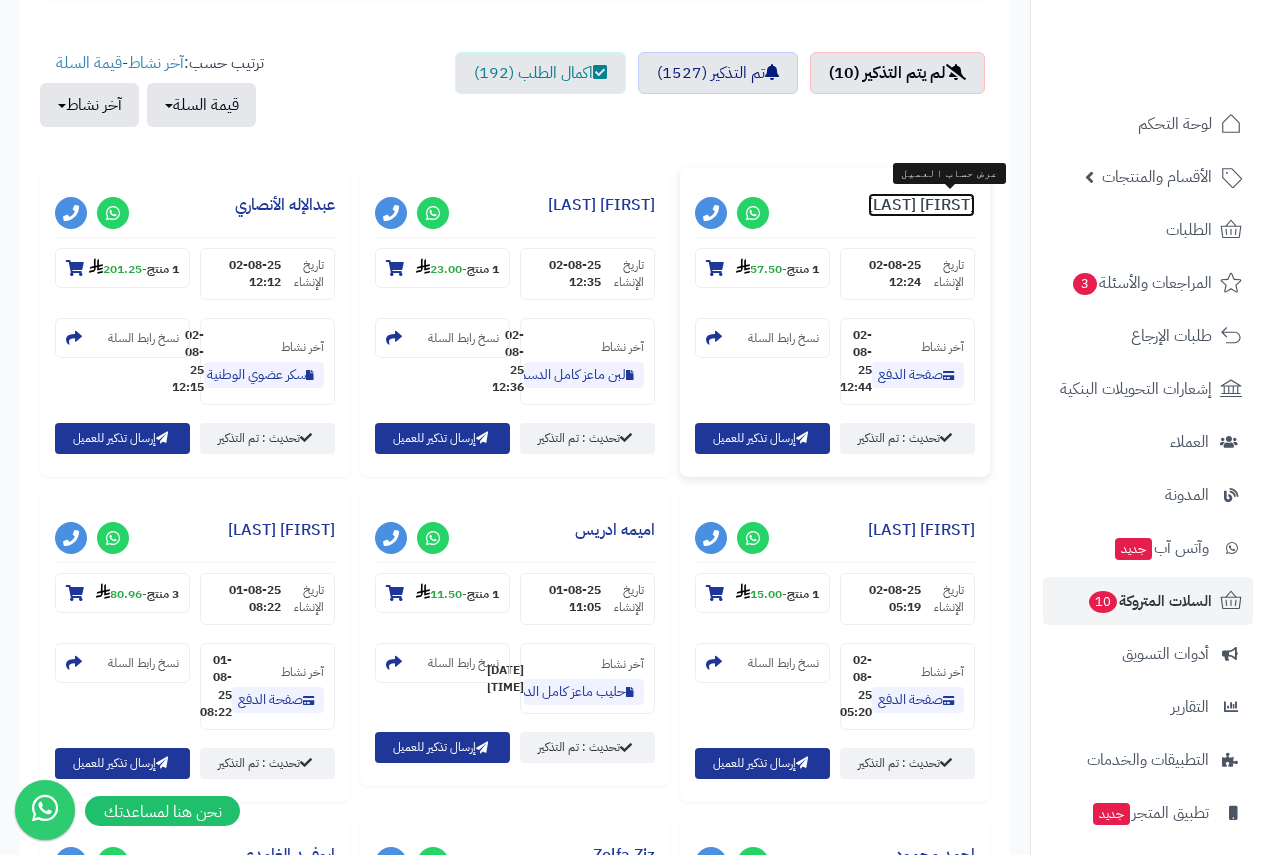 click on "[FIRST] [LAST]" at bounding box center [921, 205] 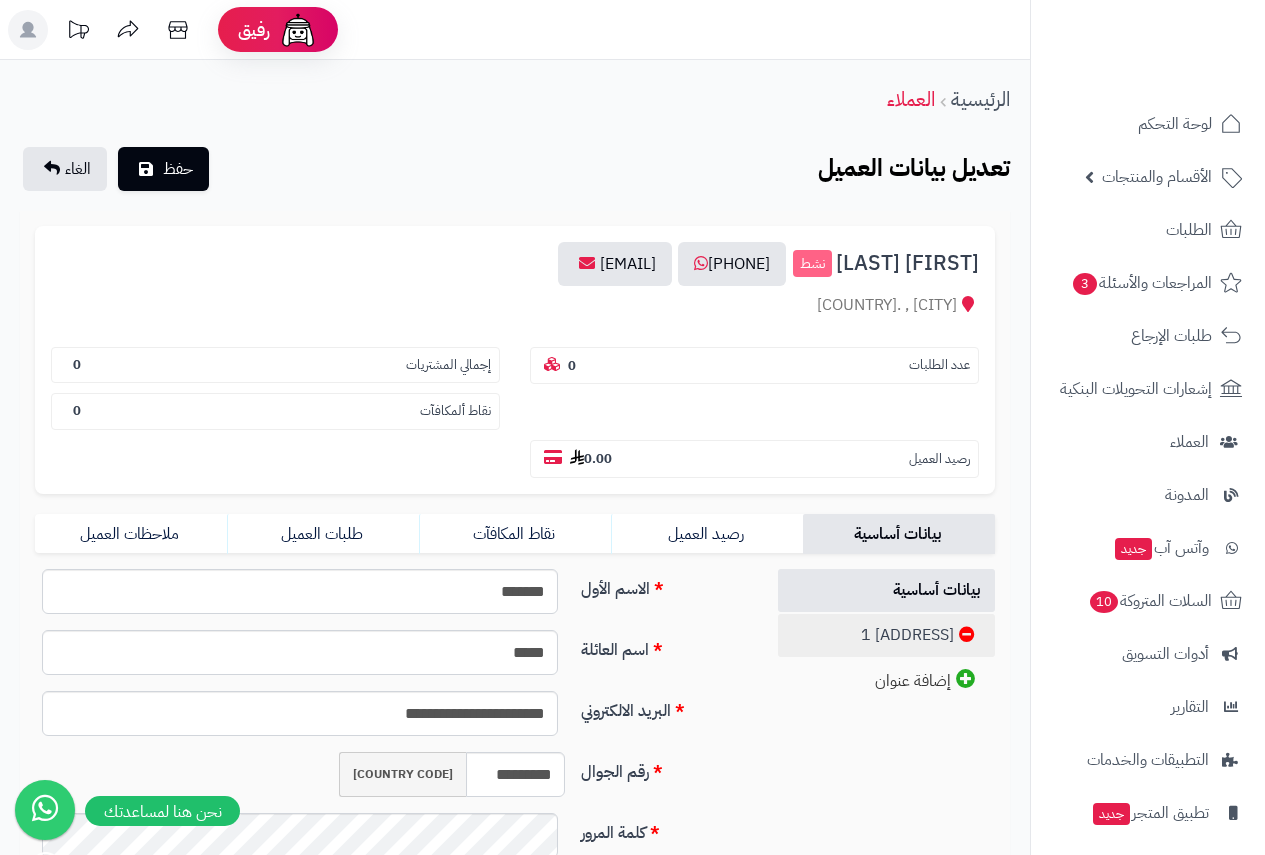 scroll, scrollTop: 263, scrollLeft: 0, axis: vertical 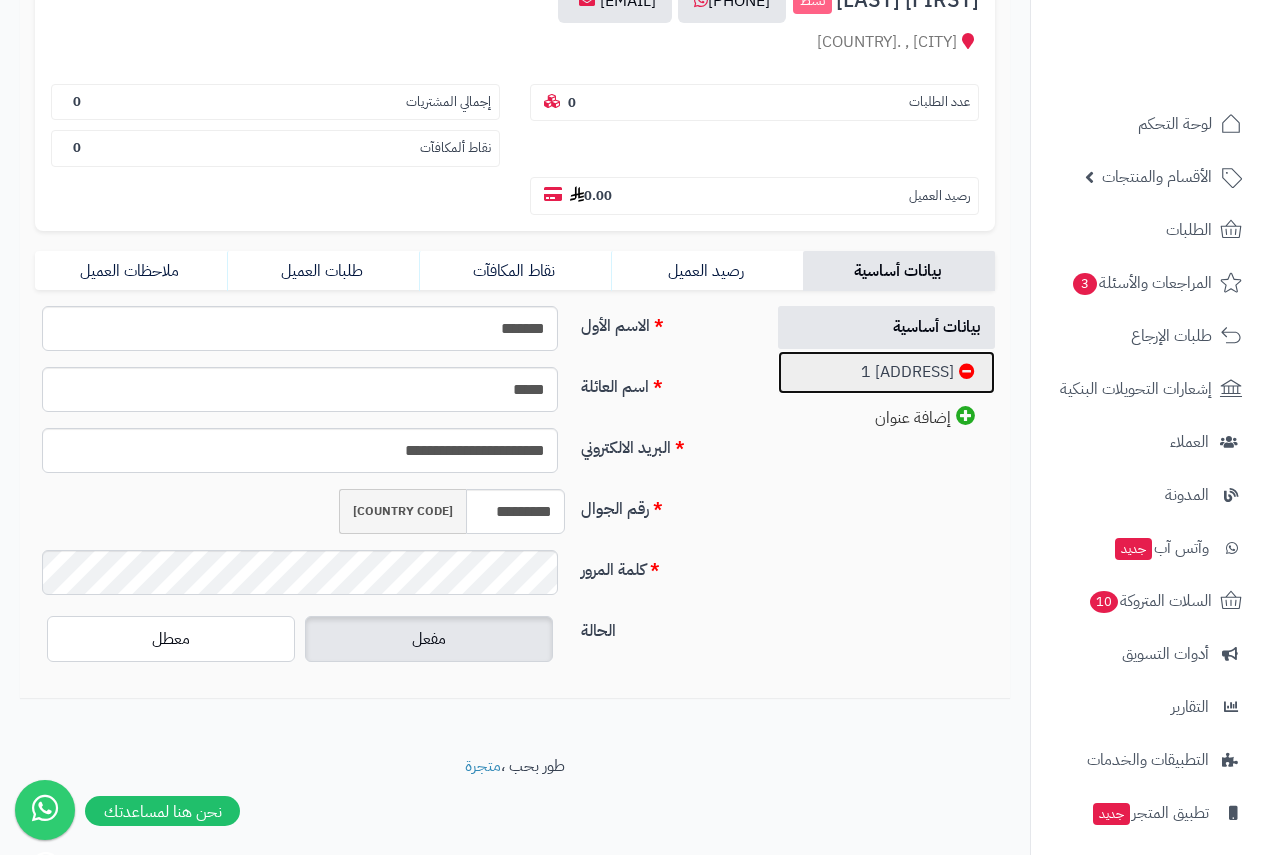 click on "عنوان العميل 1" at bounding box center (887, 372) 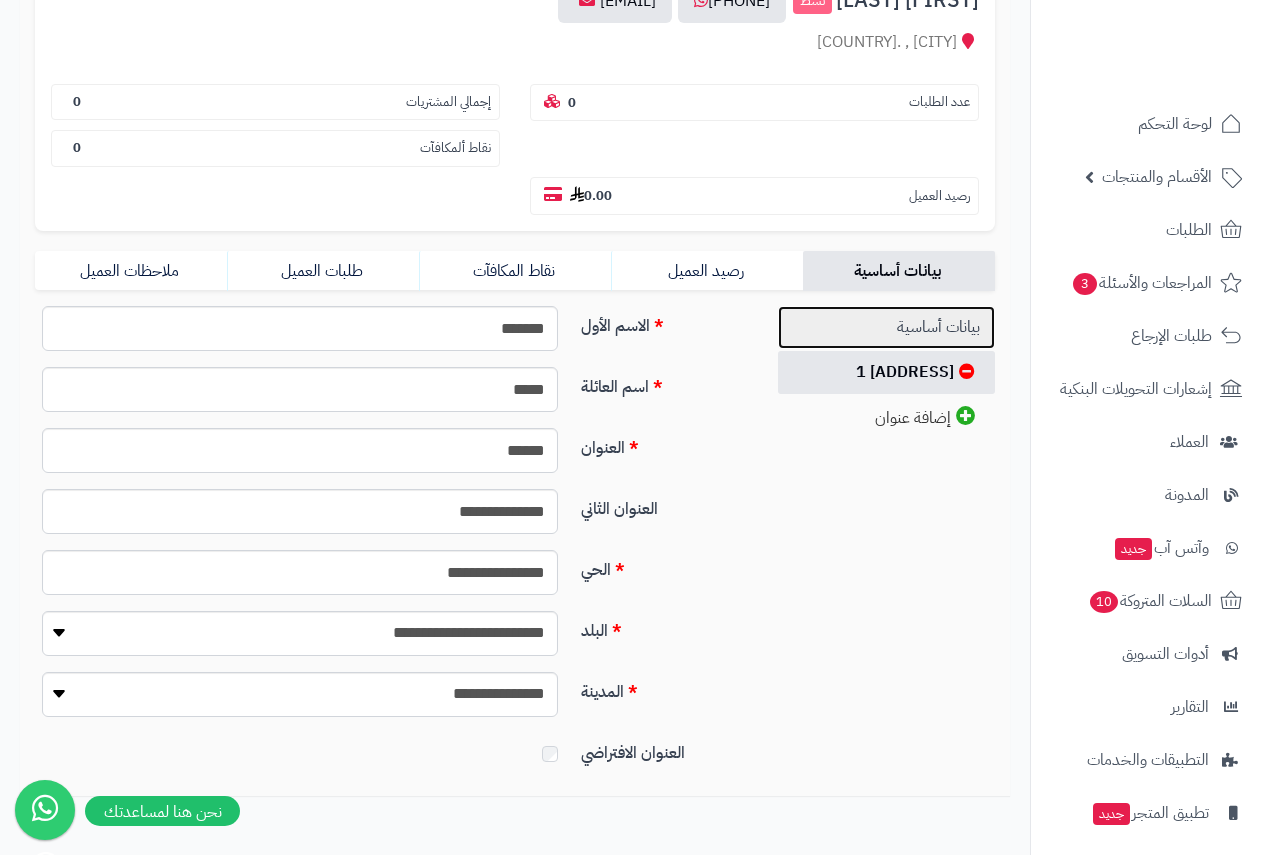click on "بيانات أساسية" at bounding box center [887, 327] 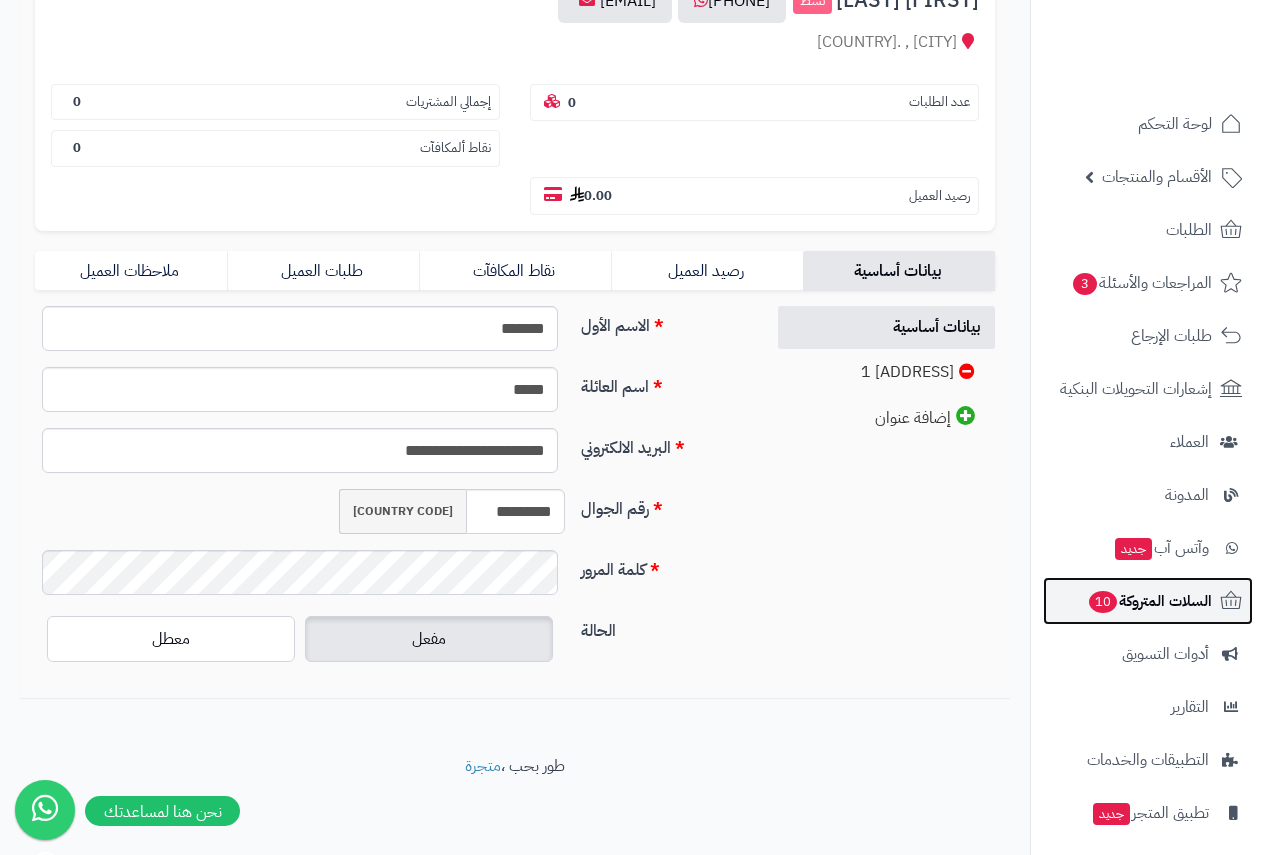 click on "السلات المتروكة  10" at bounding box center [1149, 601] 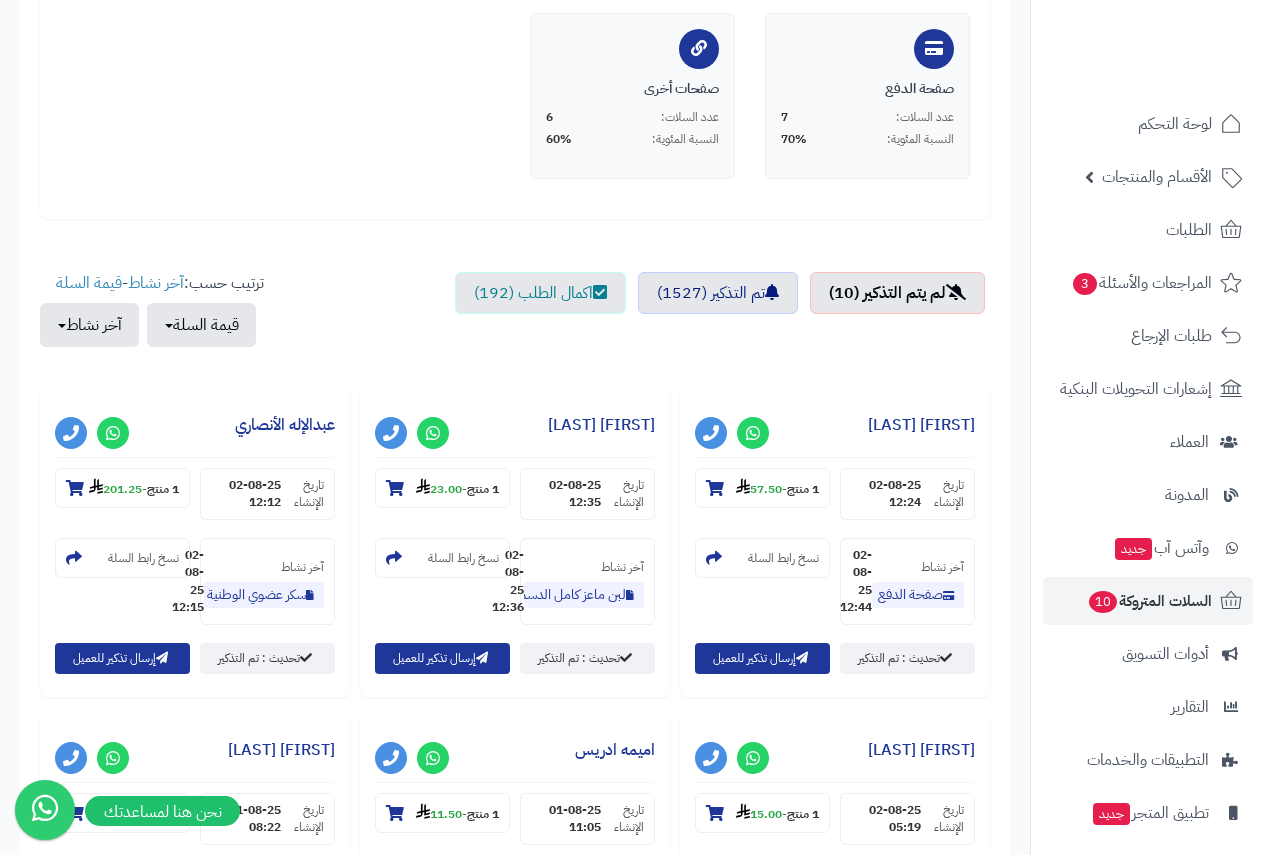 scroll, scrollTop: 600, scrollLeft: 0, axis: vertical 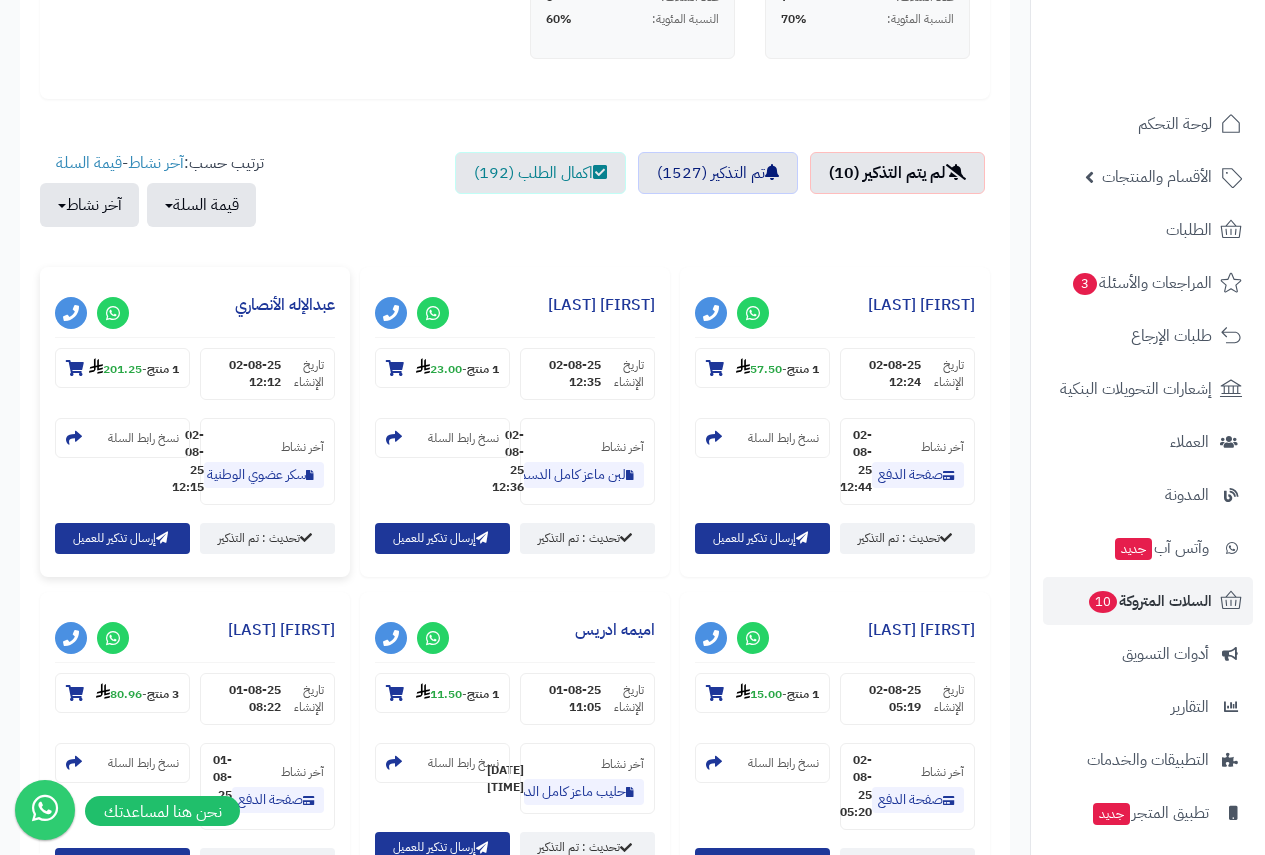 click on "1 منتج
-
201.25" at bounding box center [122, 372] 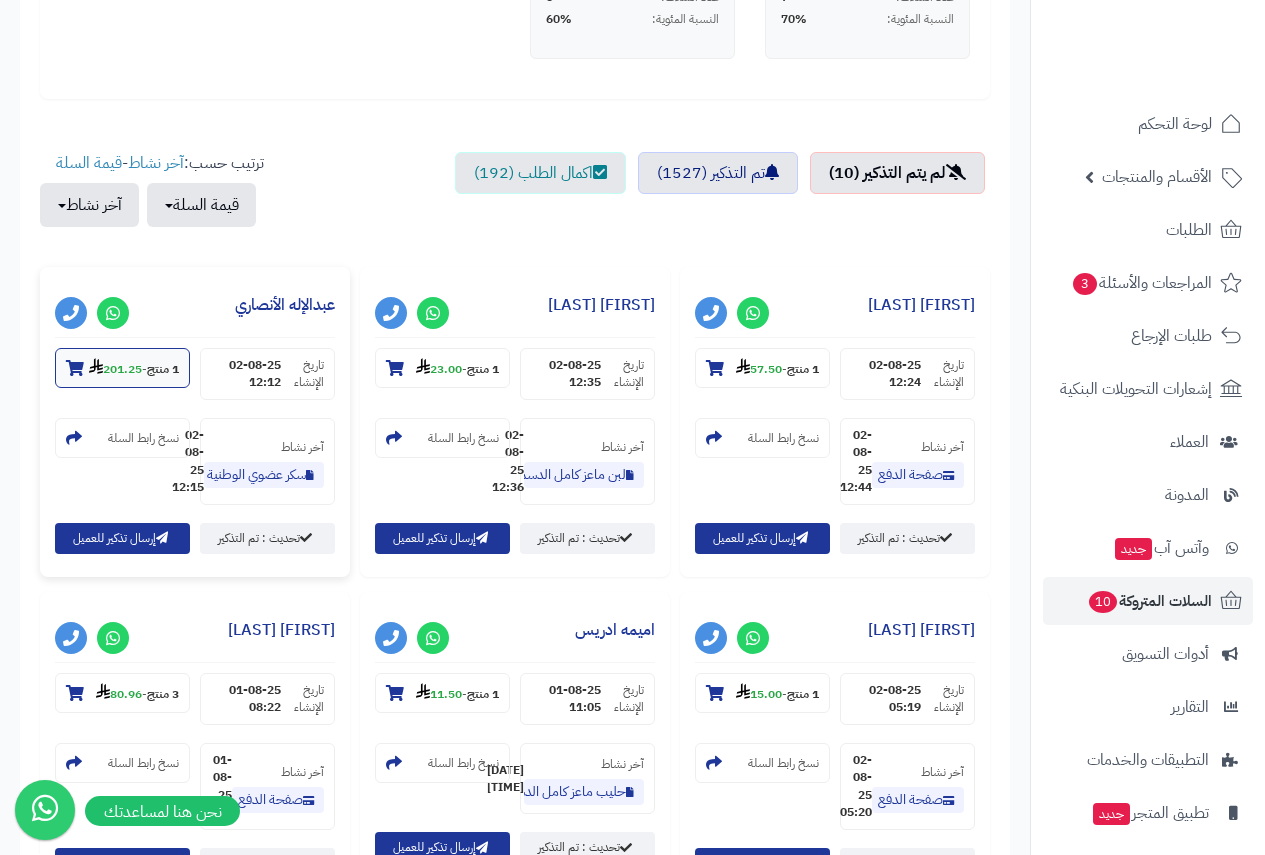 click at bounding box center [75, 368] 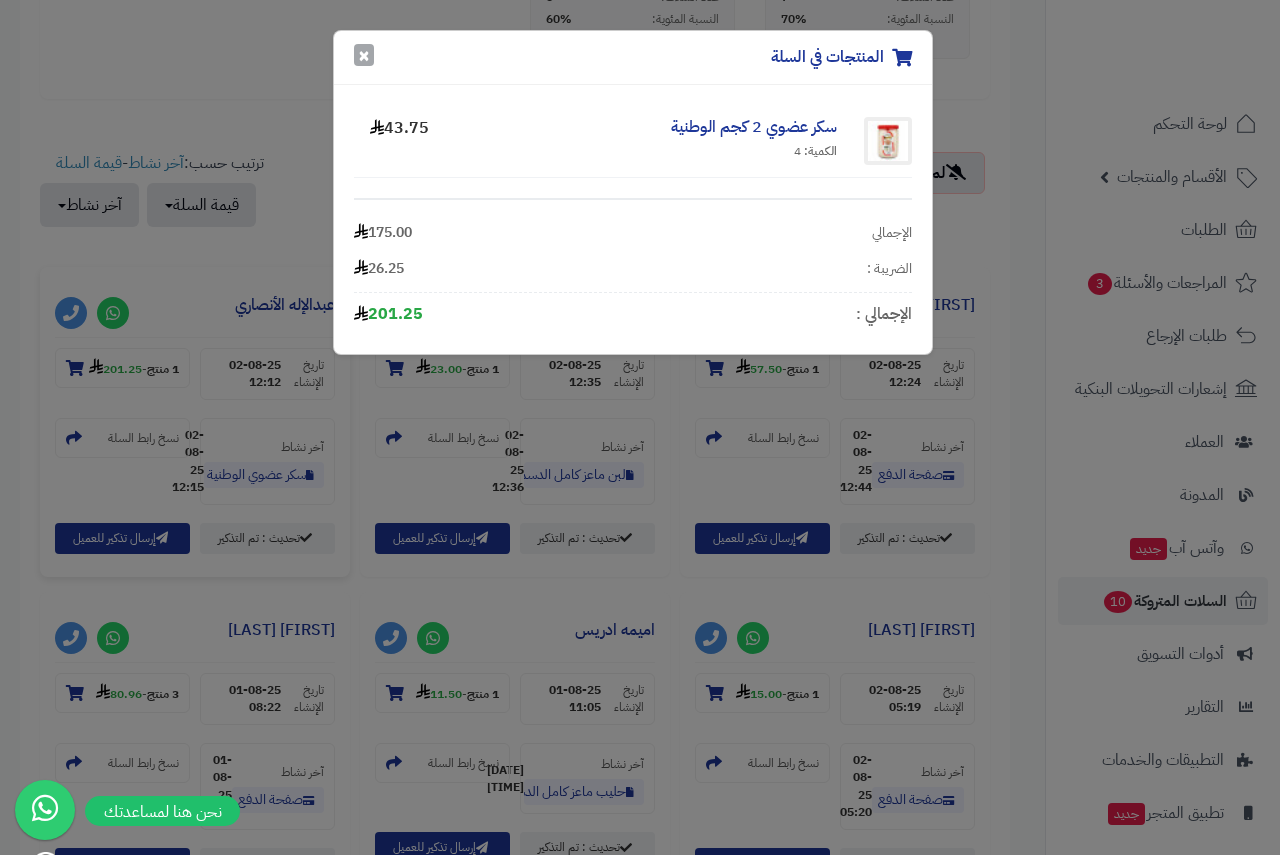 click on "×" at bounding box center [364, 55] 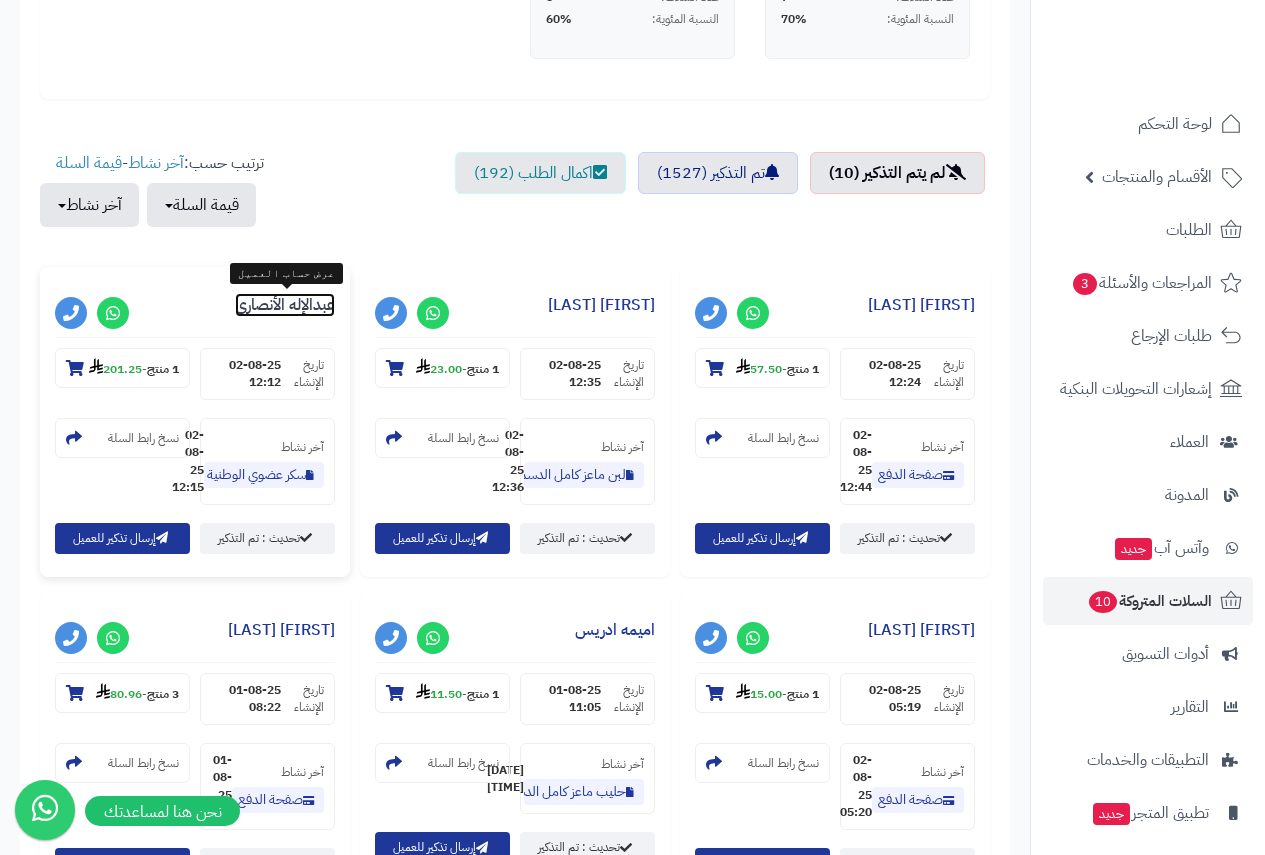 click on "عبدالإله  الأنصاري" at bounding box center [285, 305] 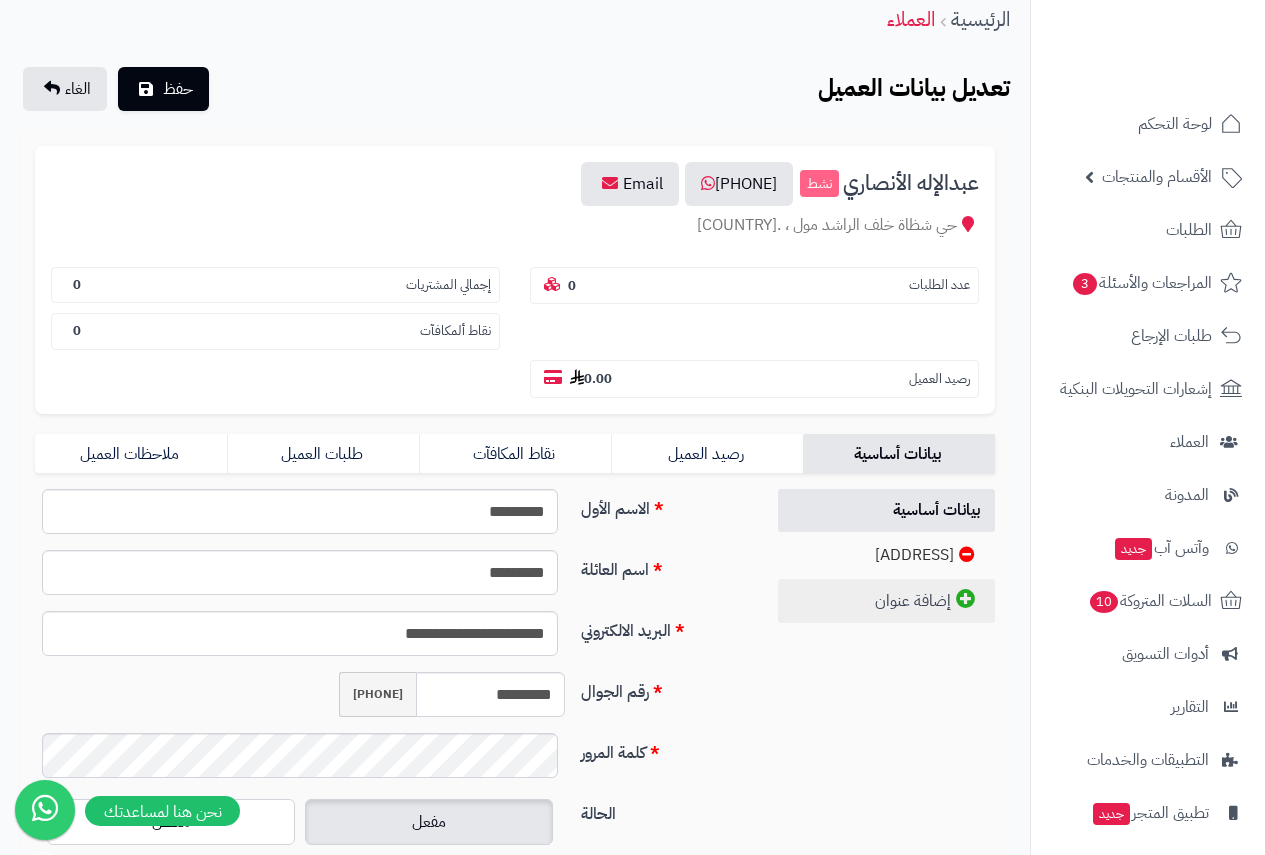 scroll, scrollTop: 200, scrollLeft: 0, axis: vertical 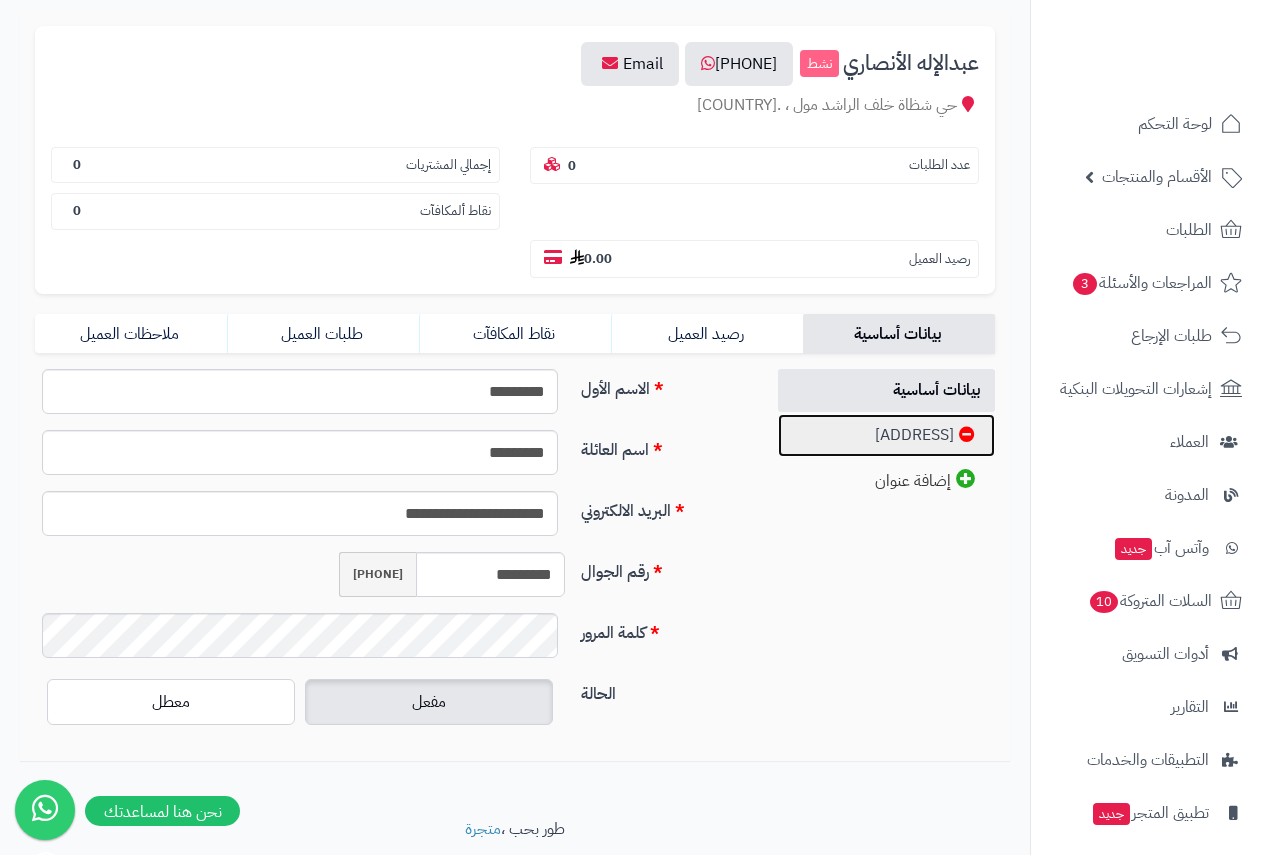 click on "عنوان العميل 1" at bounding box center (887, 435) 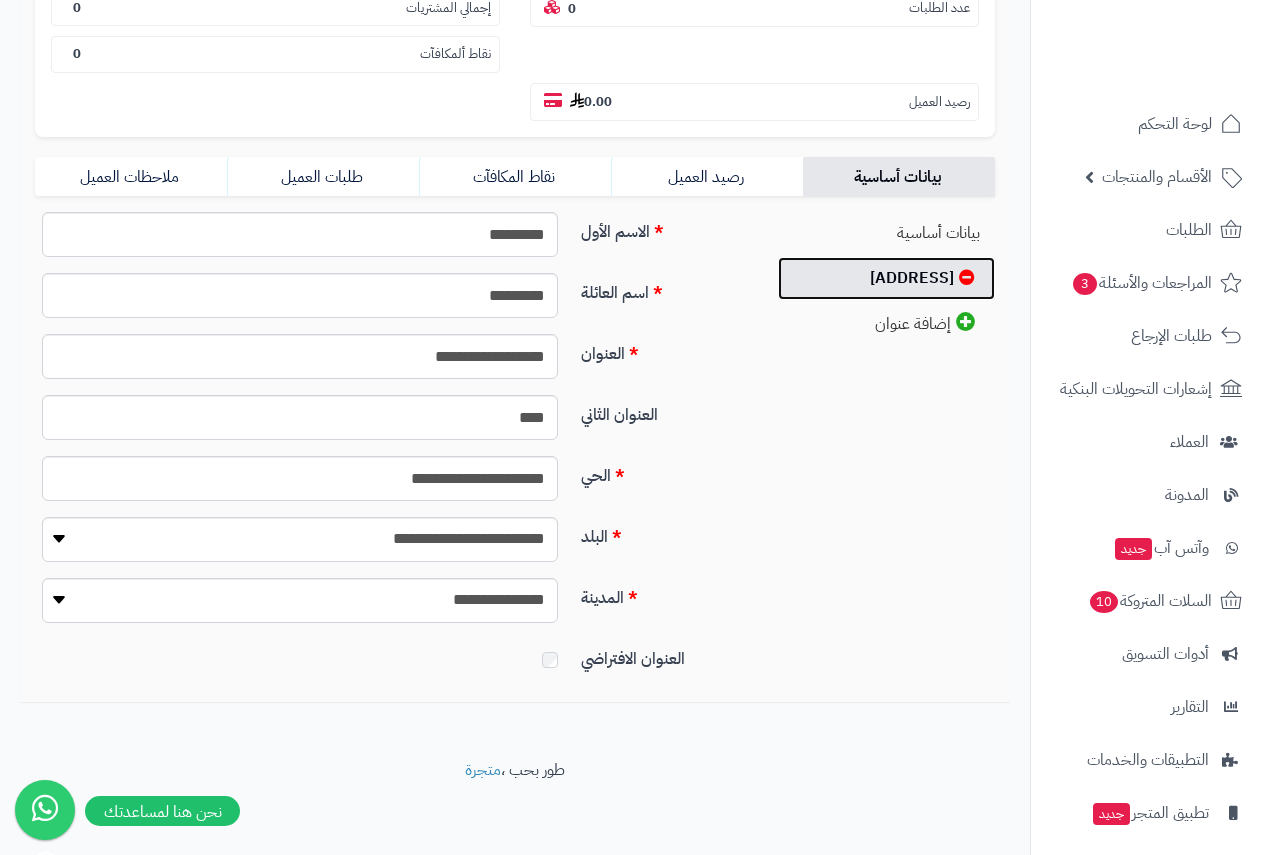 scroll, scrollTop: 361, scrollLeft: 0, axis: vertical 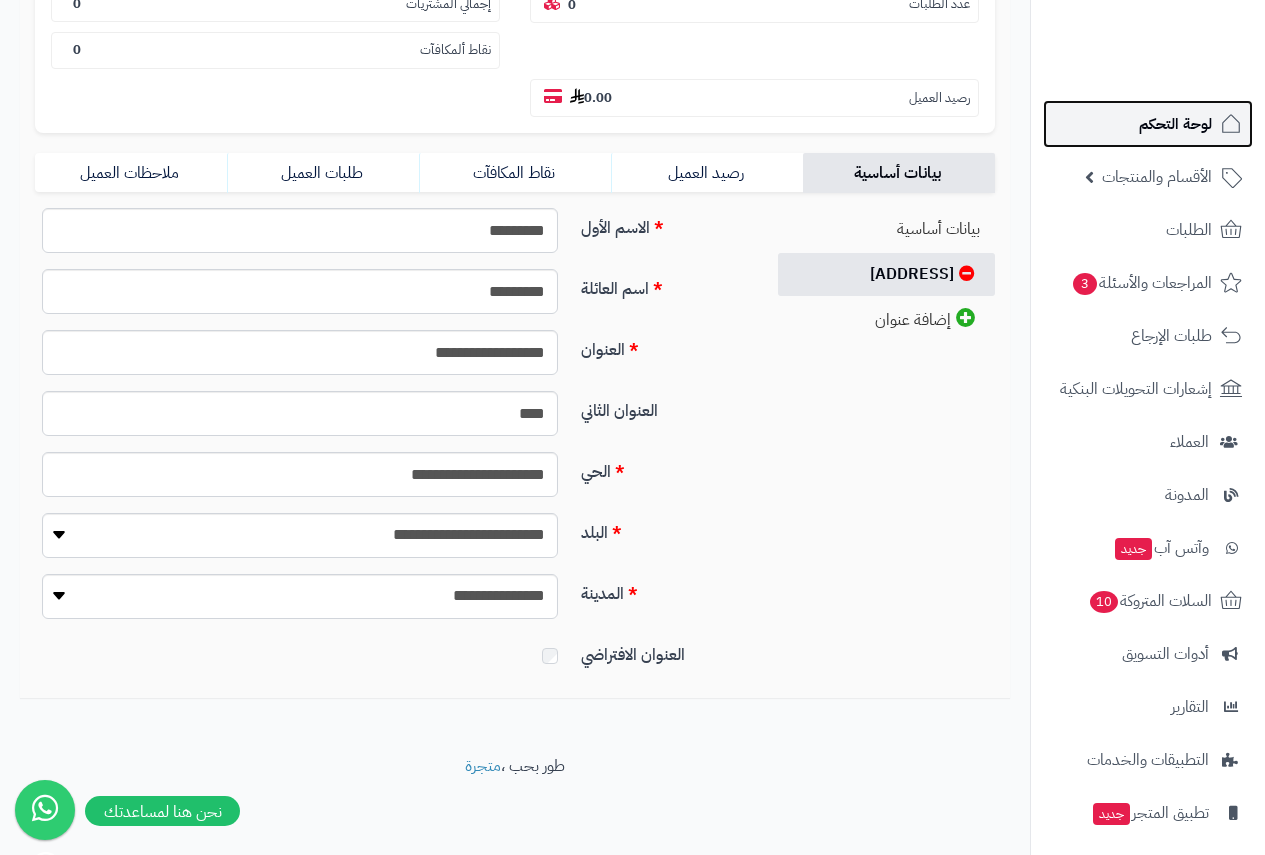 click on "لوحة التحكم" at bounding box center [1175, 124] 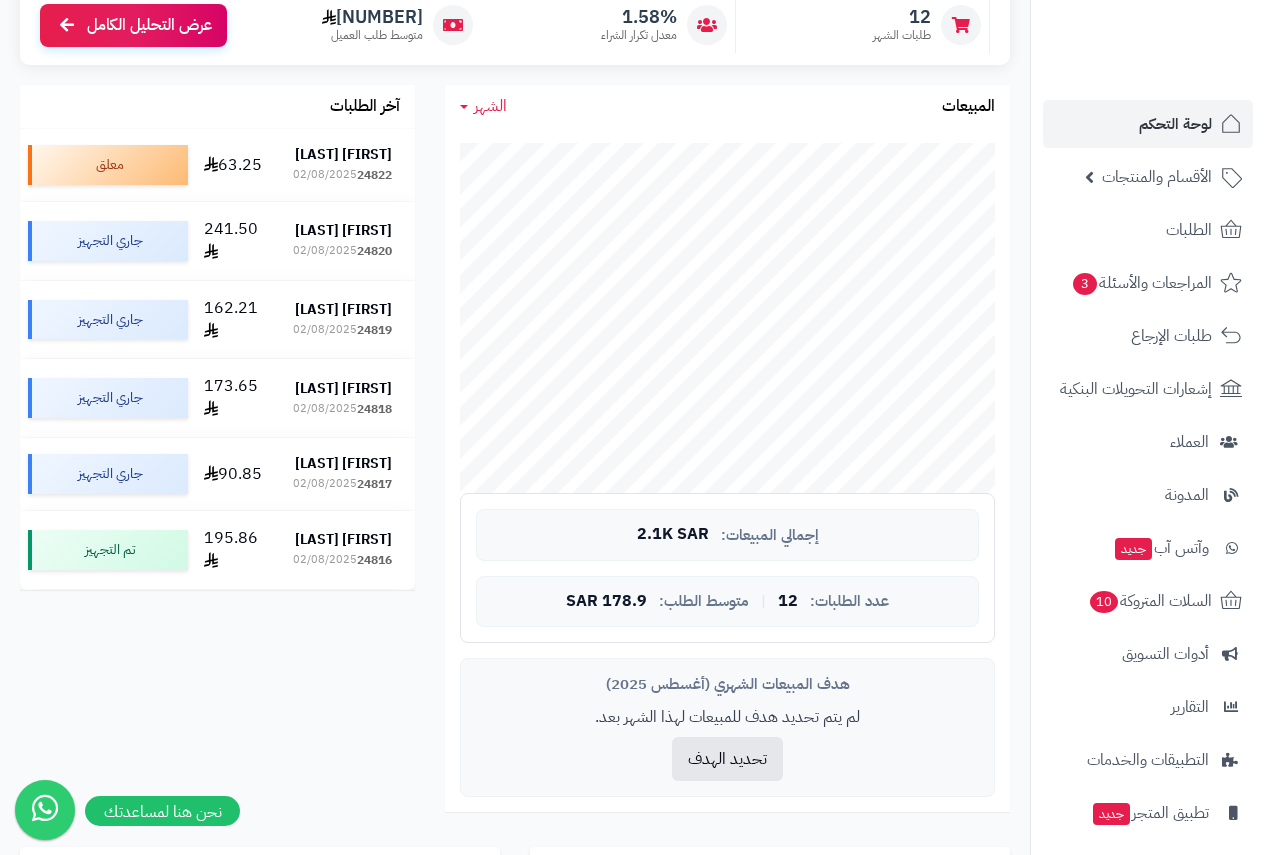scroll, scrollTop: 300, scrollLeft: 0, axis: vertical 